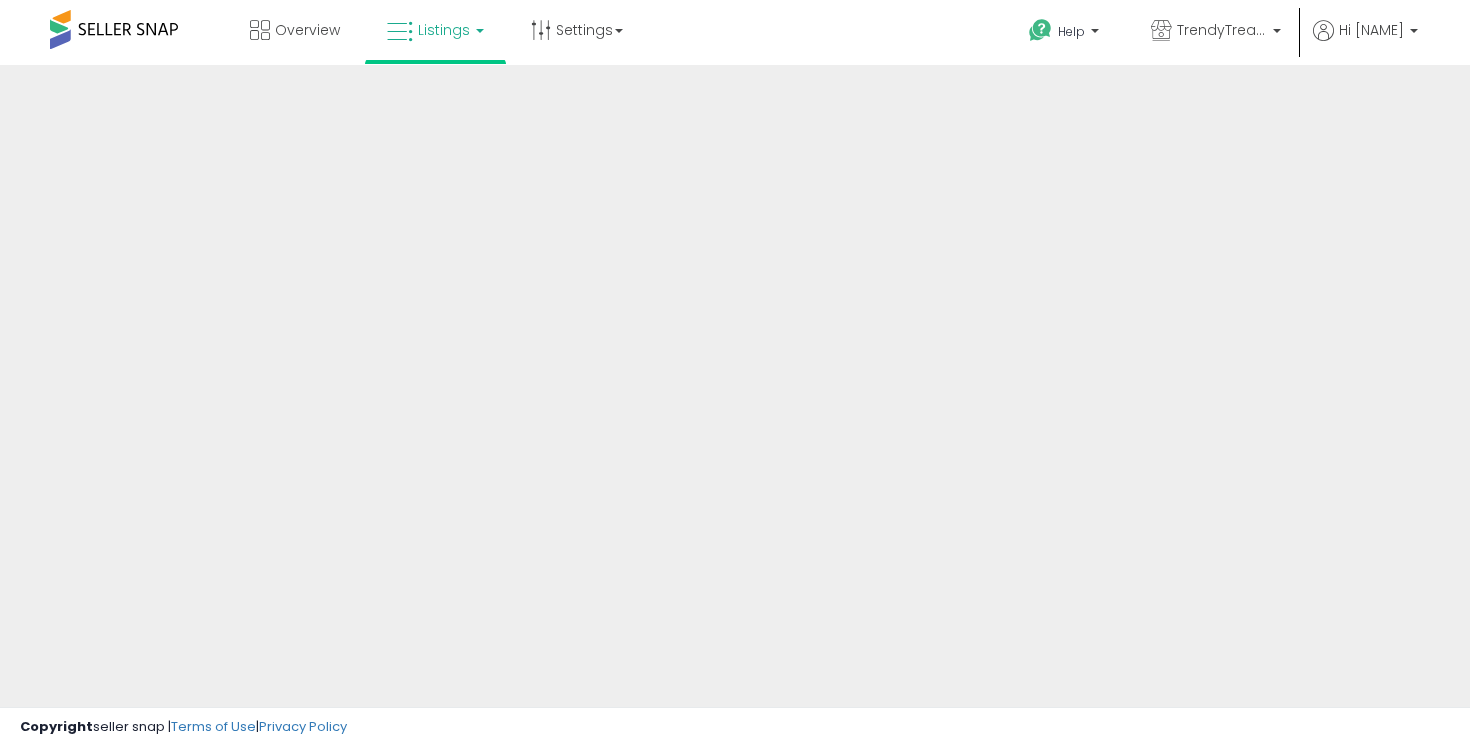 scroll, scrollTop: 0, scrollLeft: 0, axis: both 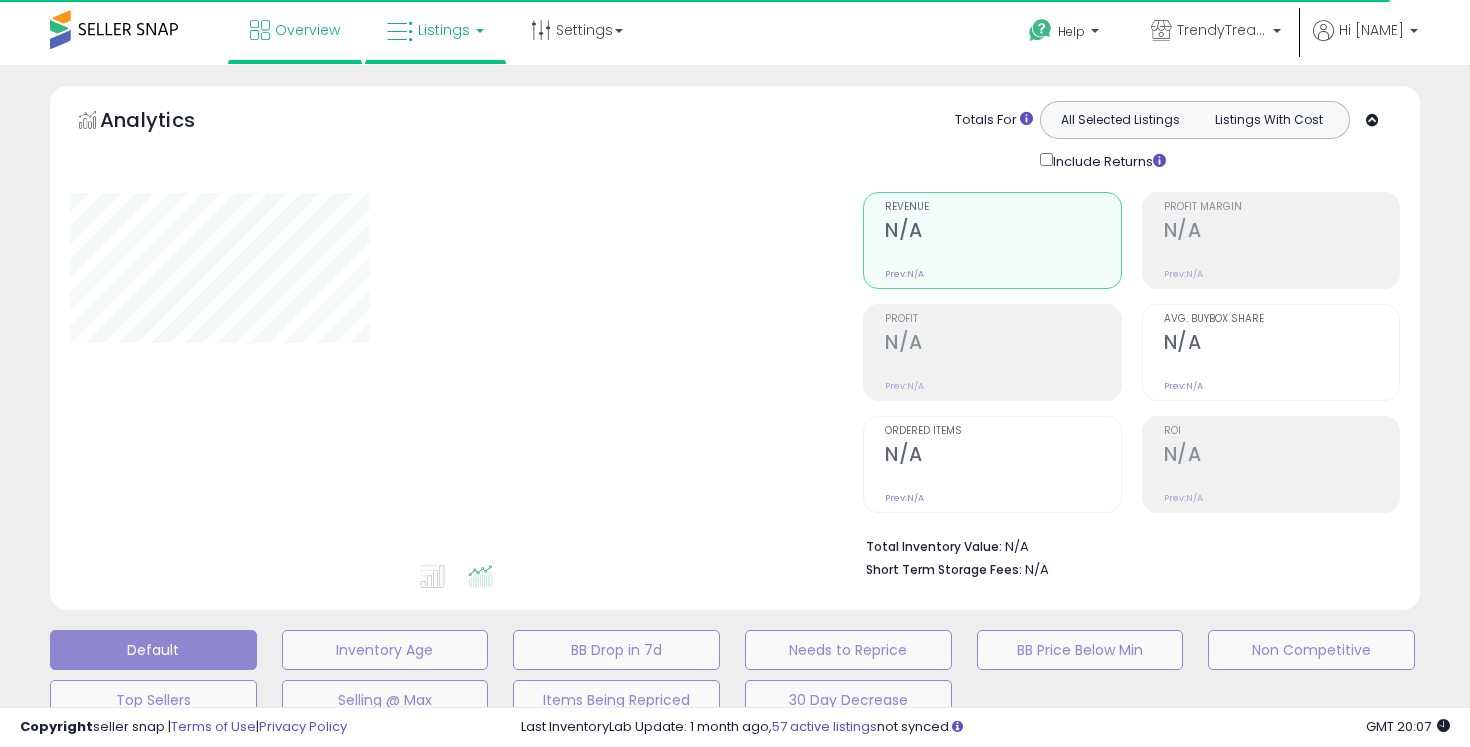 click on "Inventory Age" at bounding box center (385, 650) 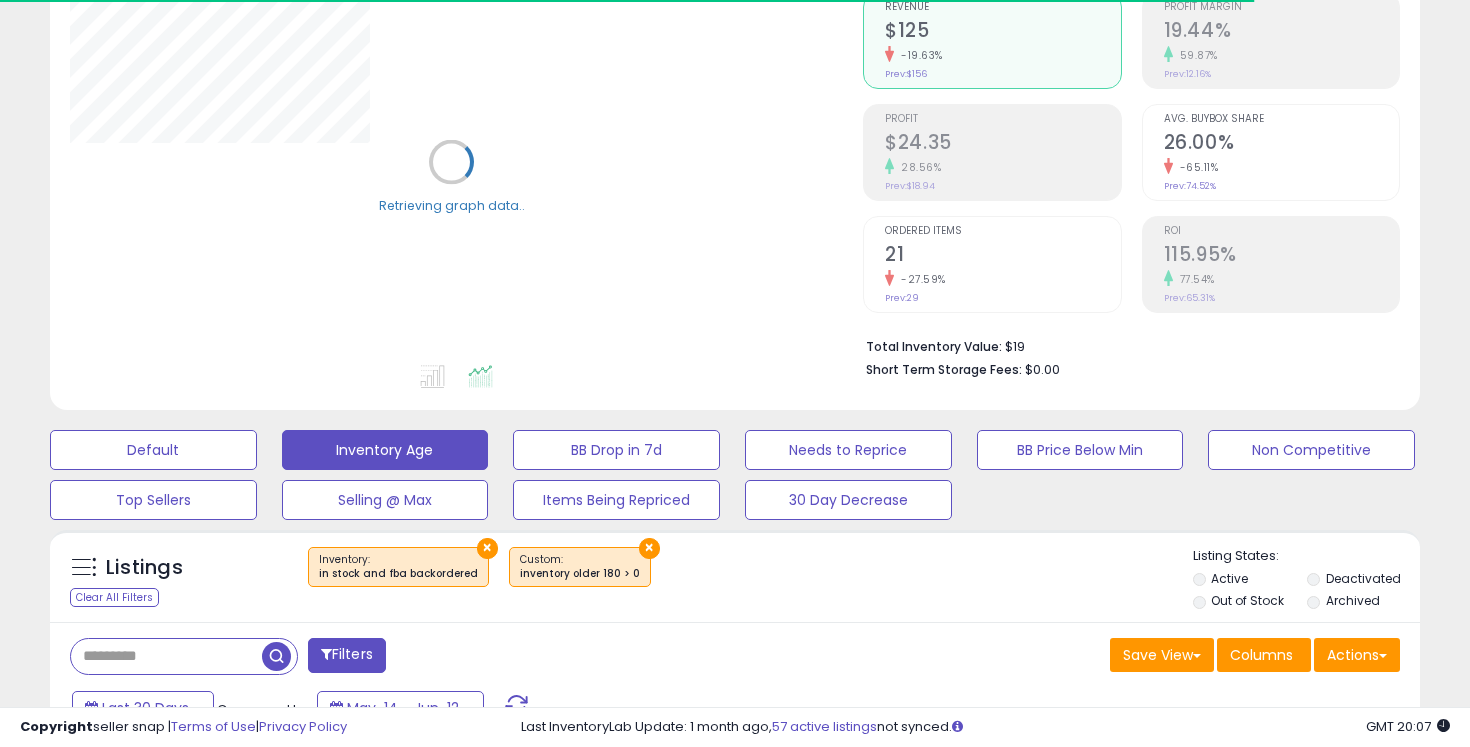 scroll, scrollTop: 602, scrollLeft: 0, axis: vertical 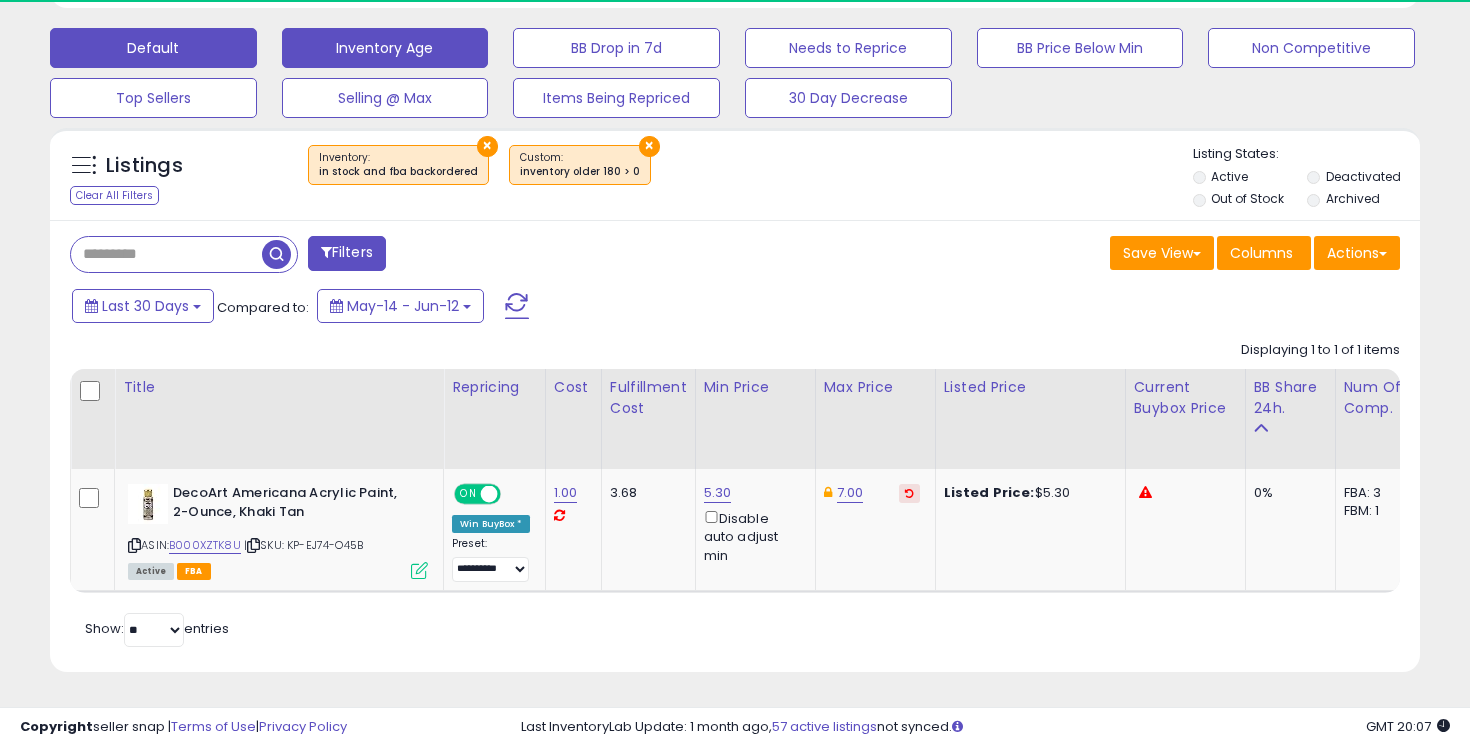 click on "Default" at bounding box center [153, 48] 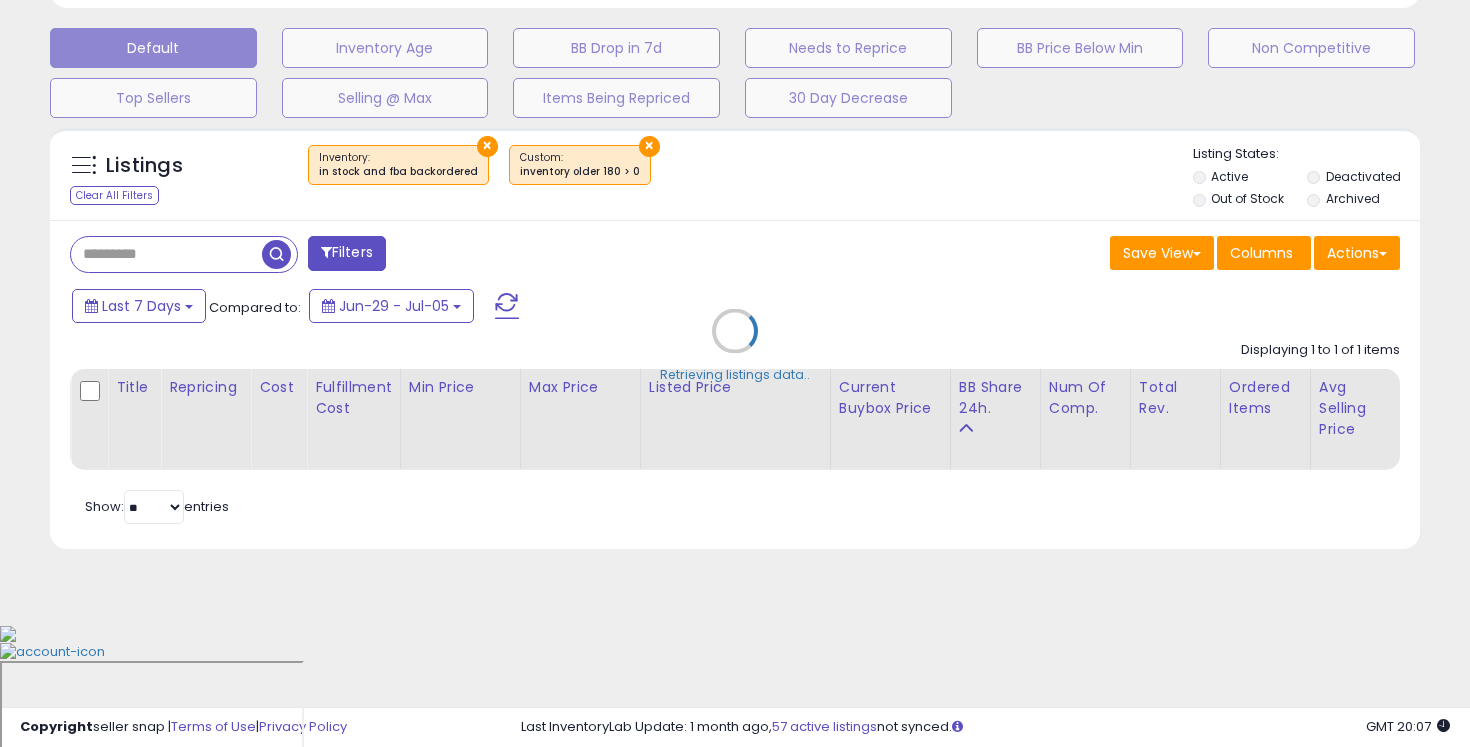 scroll, scrollTop: 479, scrollLeft: 0, axis: vertical 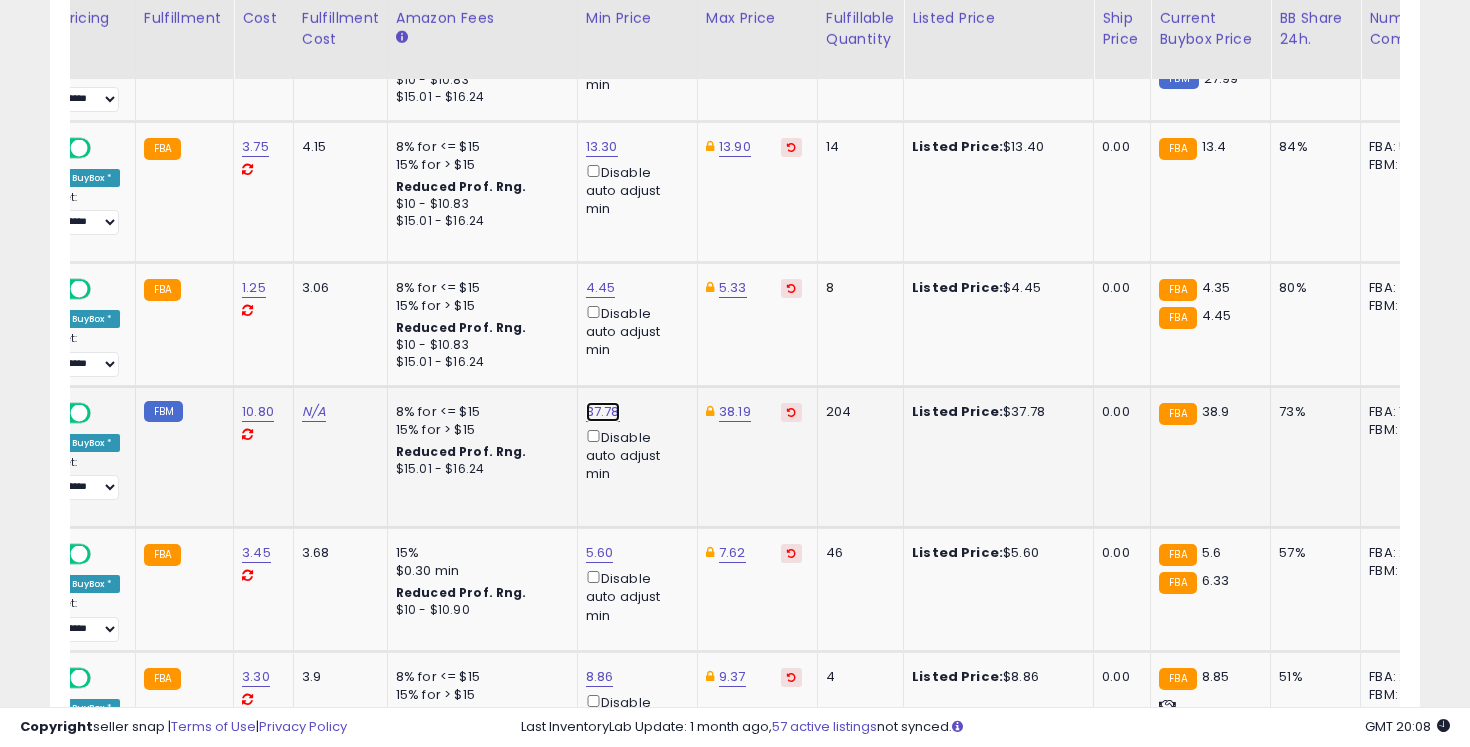click on "37.78" at bounding box center [604, -101] 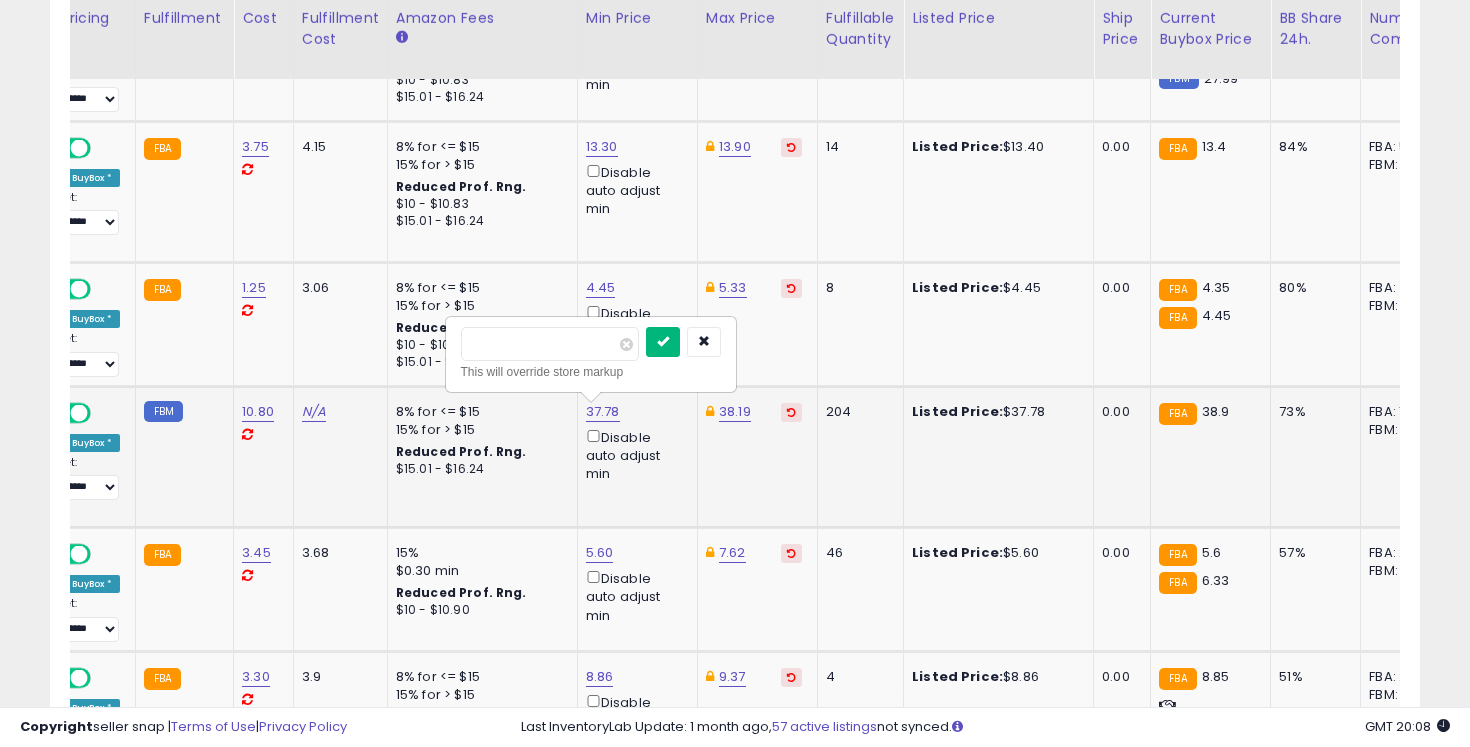 type on "*****" 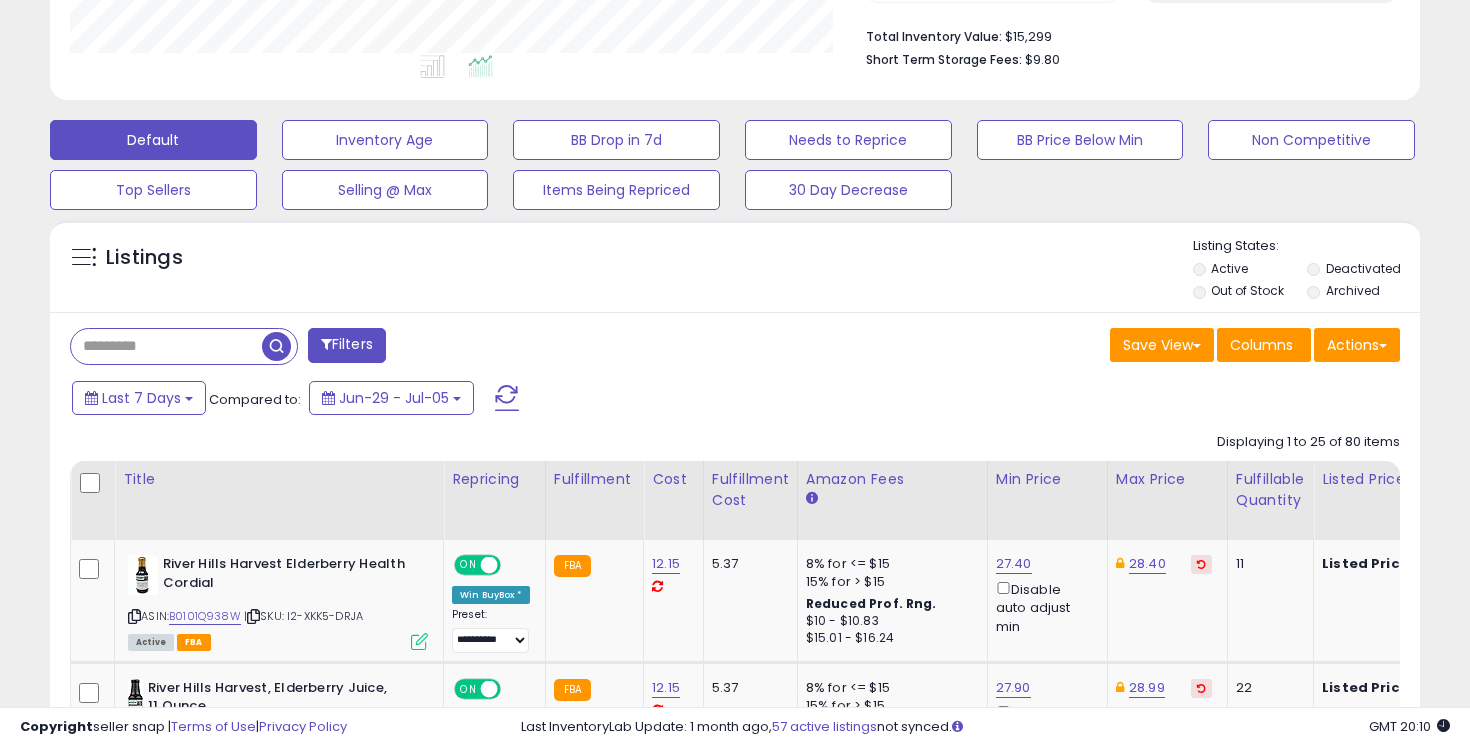 scroll, scrollTop: 513, scrollLeft: 0, axis: vertical 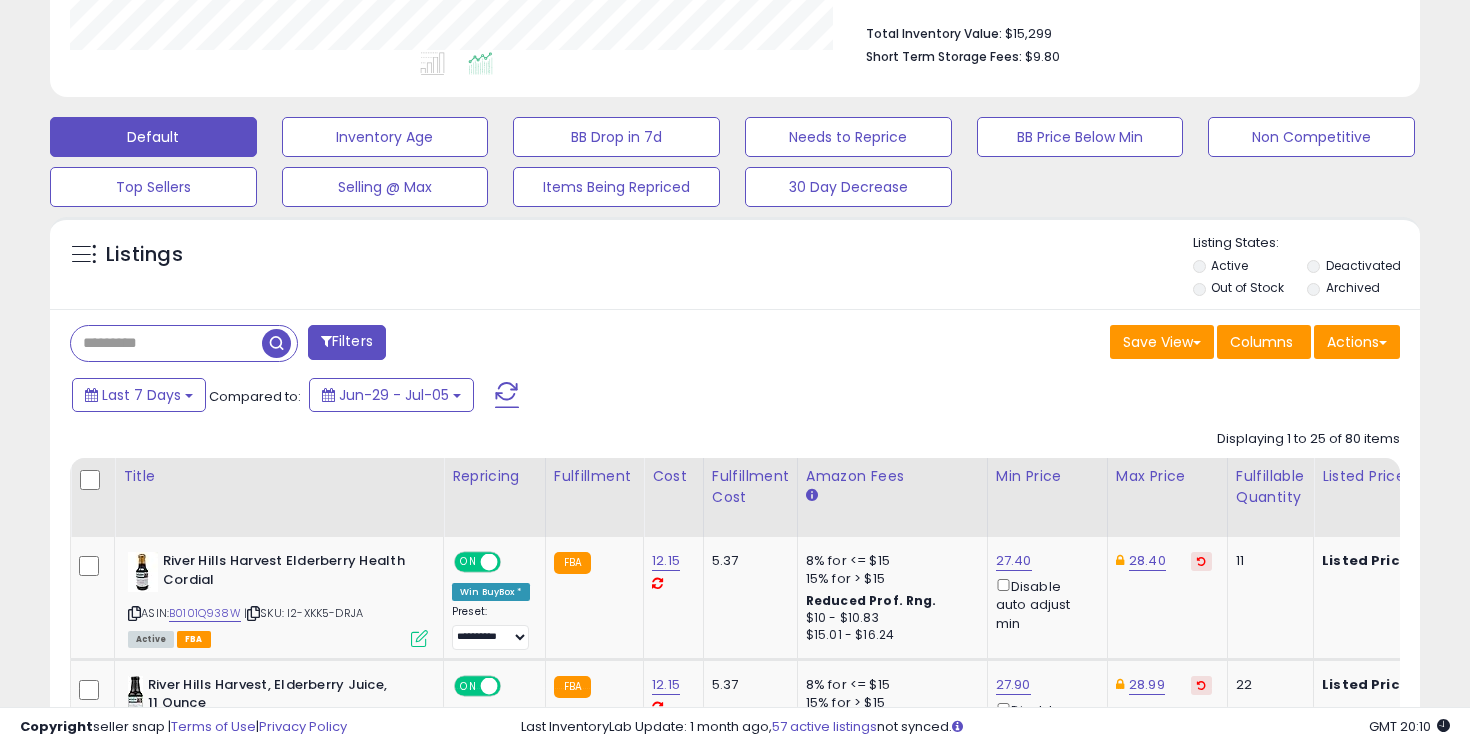 click at bounding box center [166, 343] 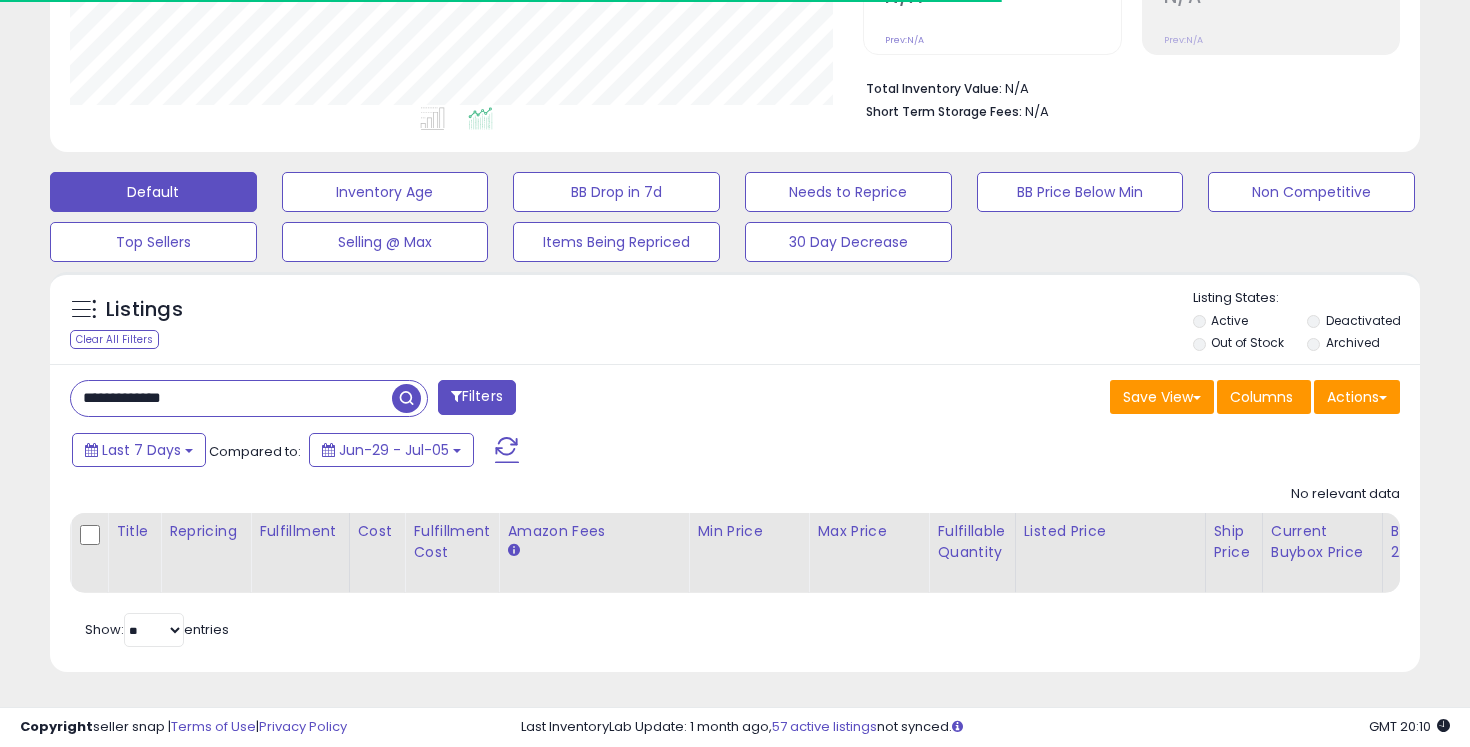 scroll, scrollTop: 458, scrollLeft: 0, axis: vertical 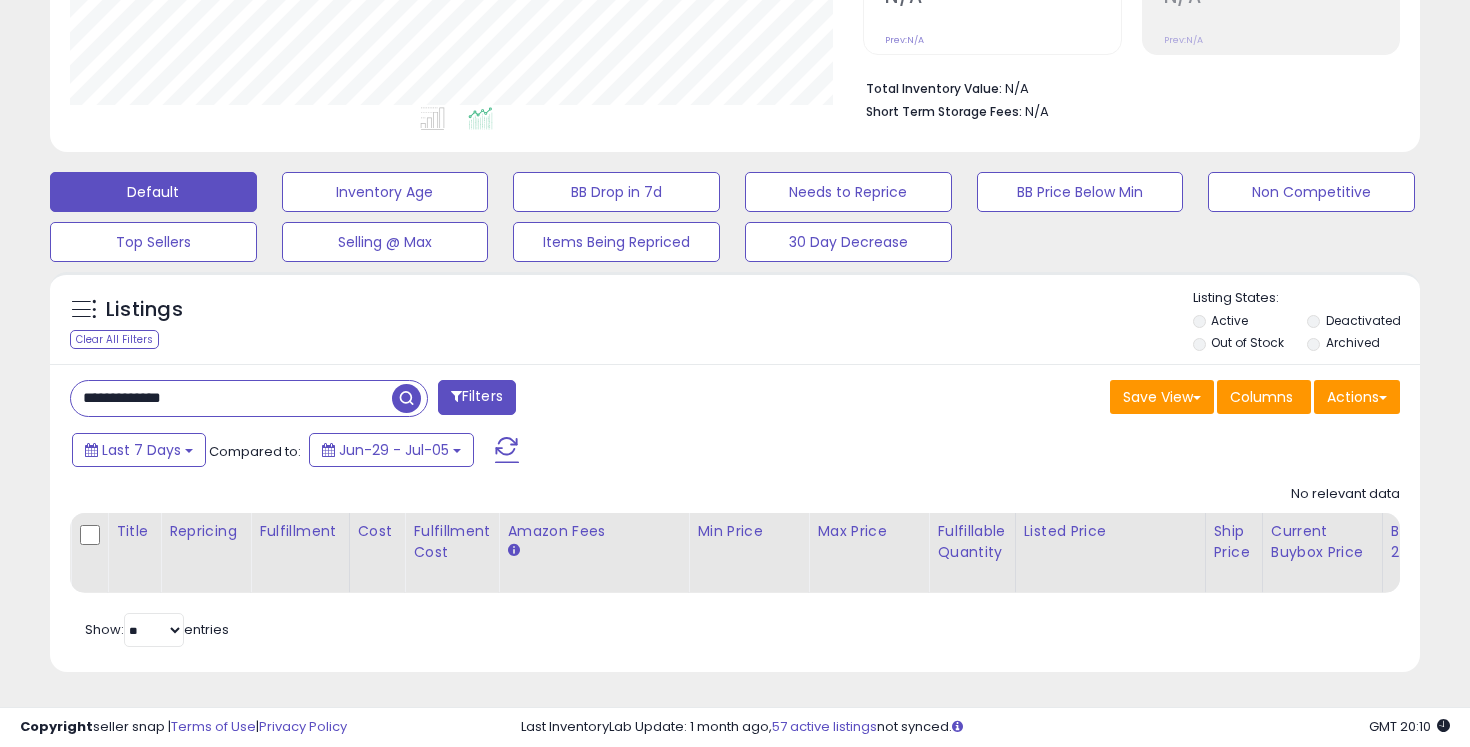 paste on "**********" 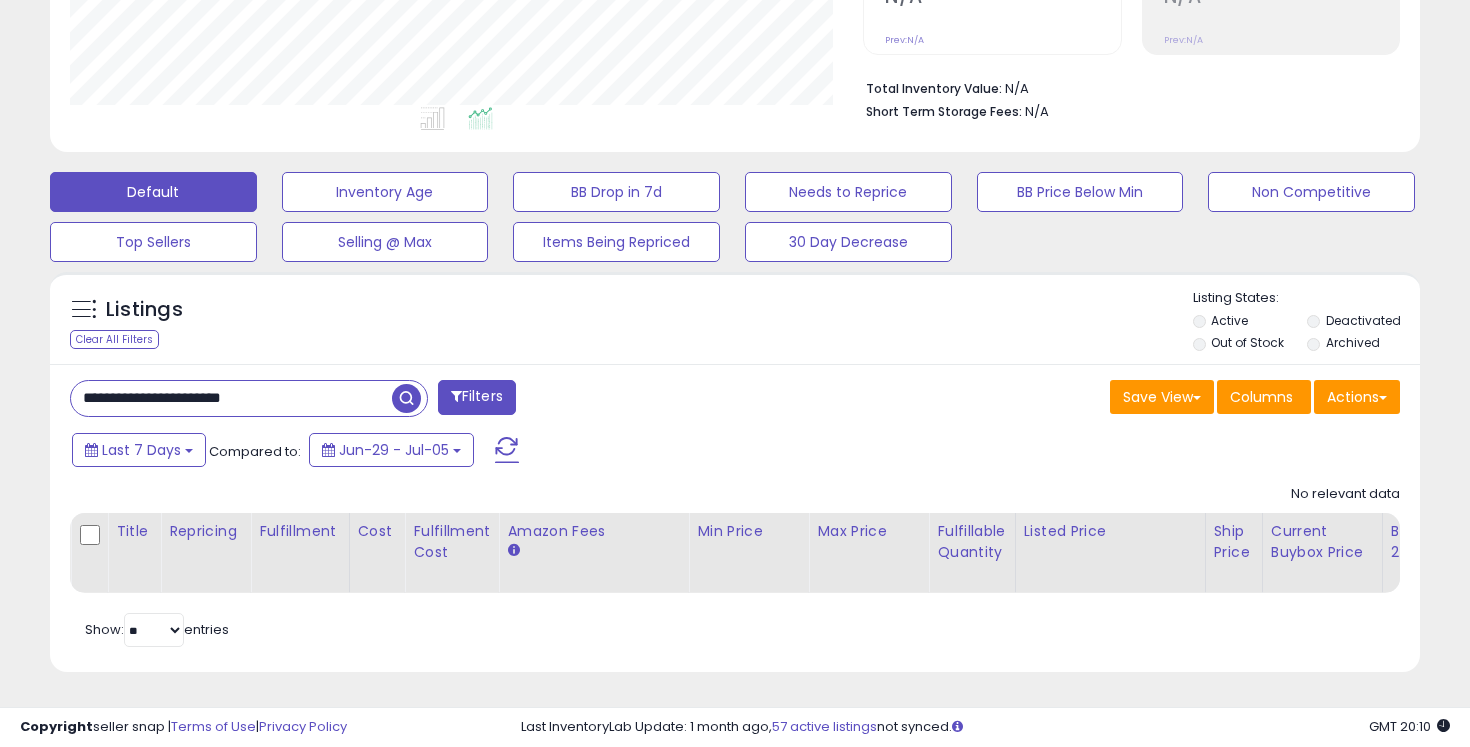 click on "**********" at bounding box center [231, 398] 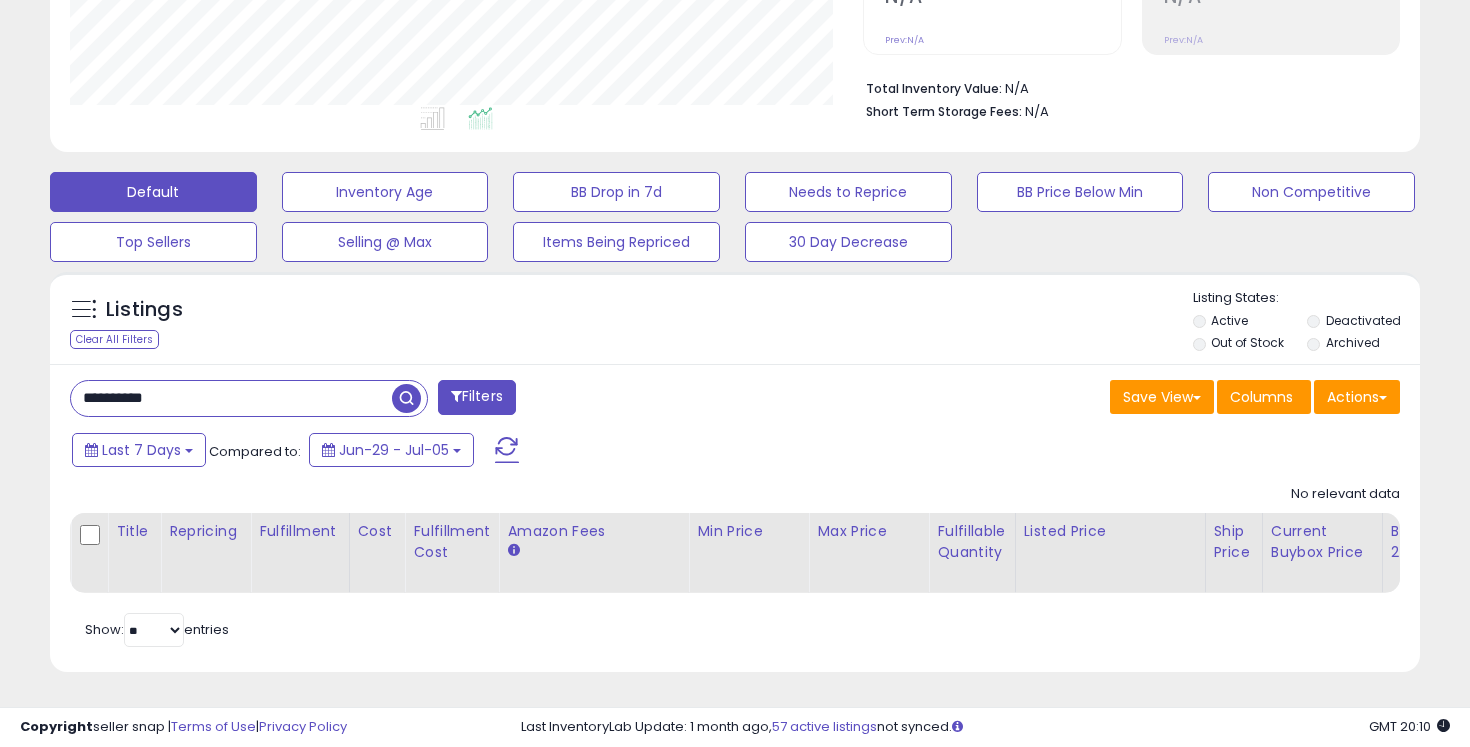 type on "**********" 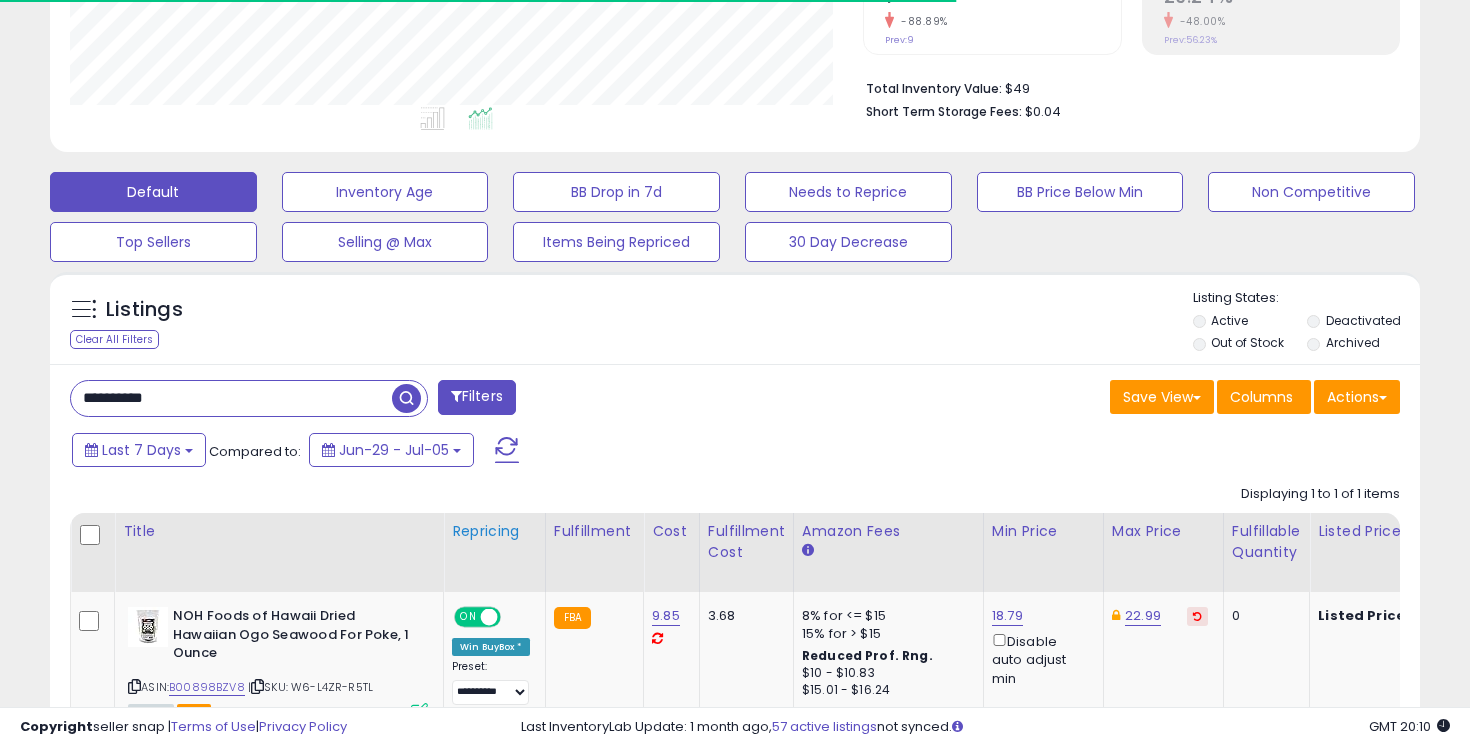 scroll, scrollTop: 599, scrollLeft: 0, axis: vertical 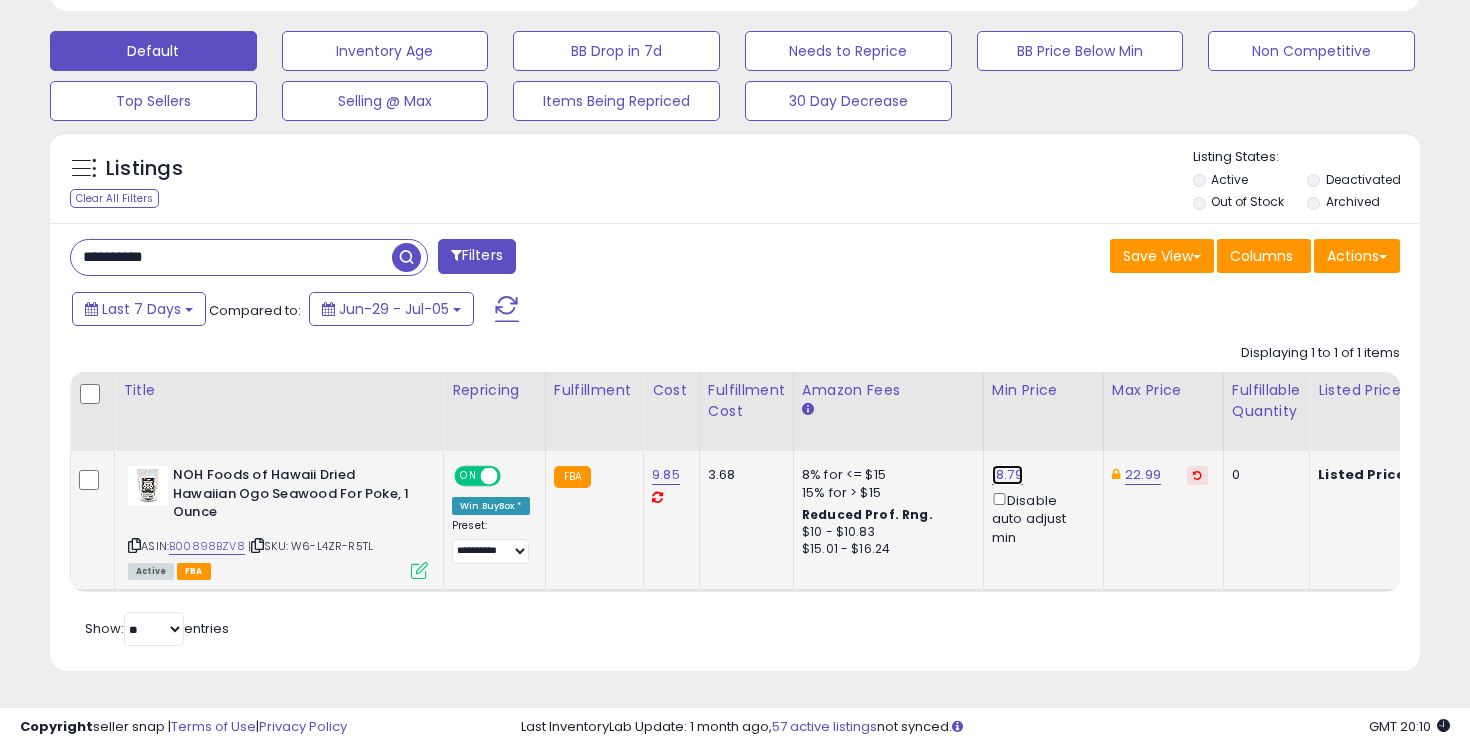 click on "18.79" at bounding box center [1007, 475] 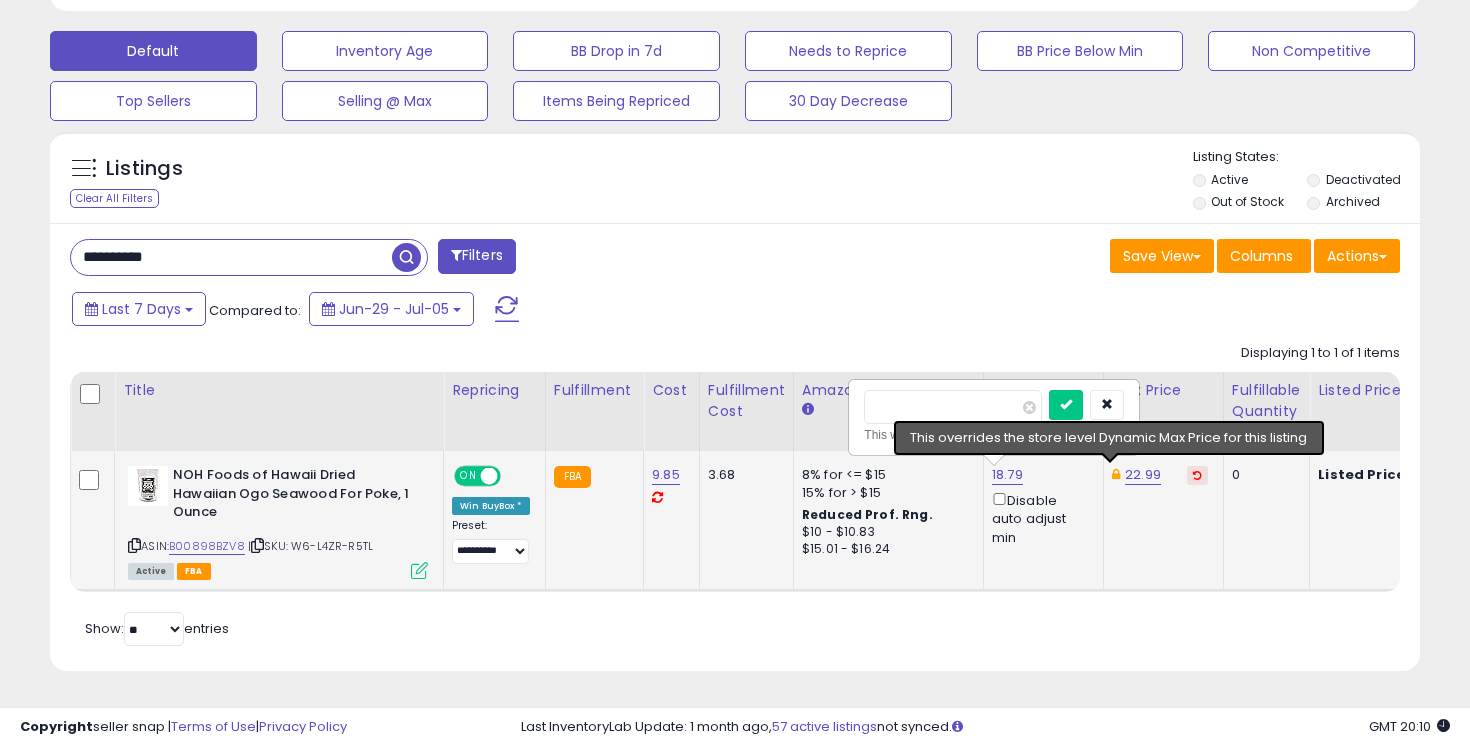 type on "*" 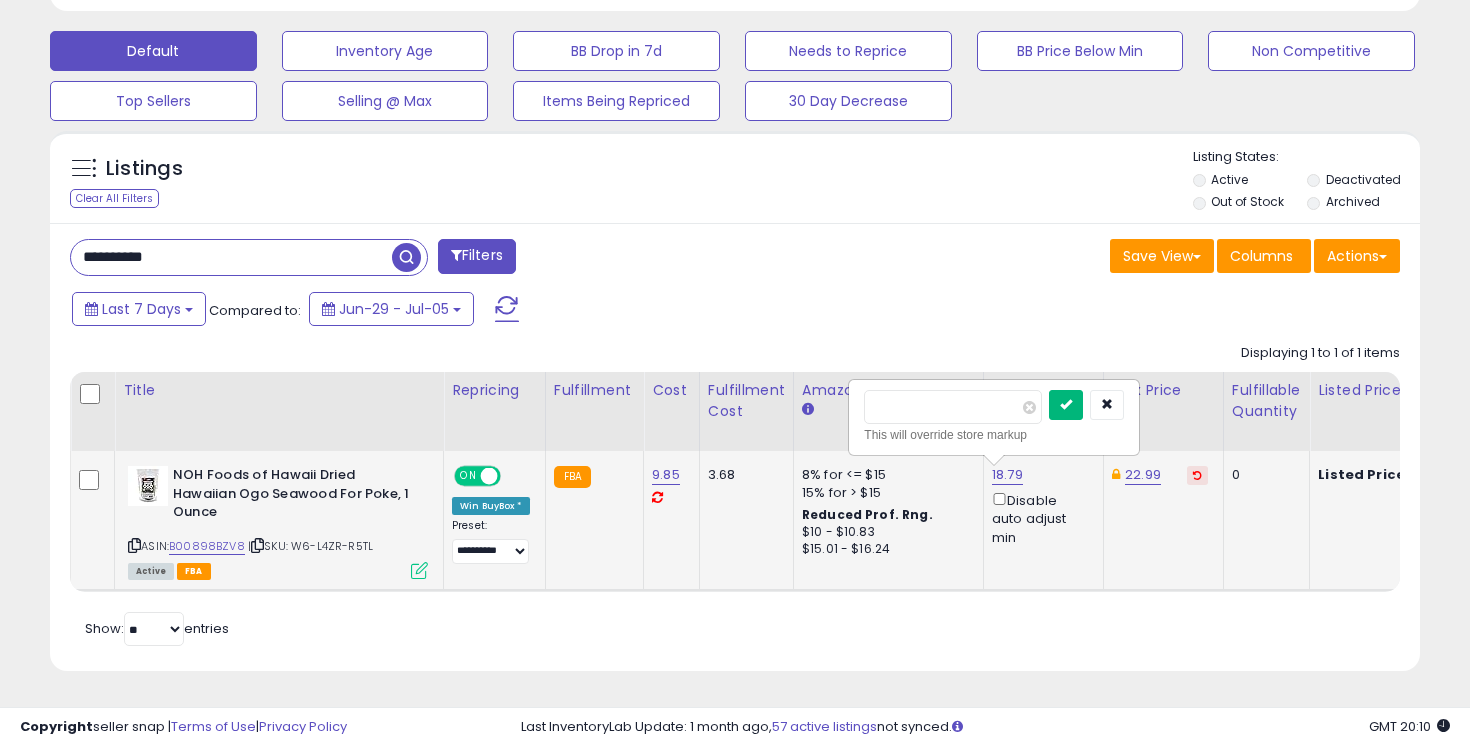 type on "*****" 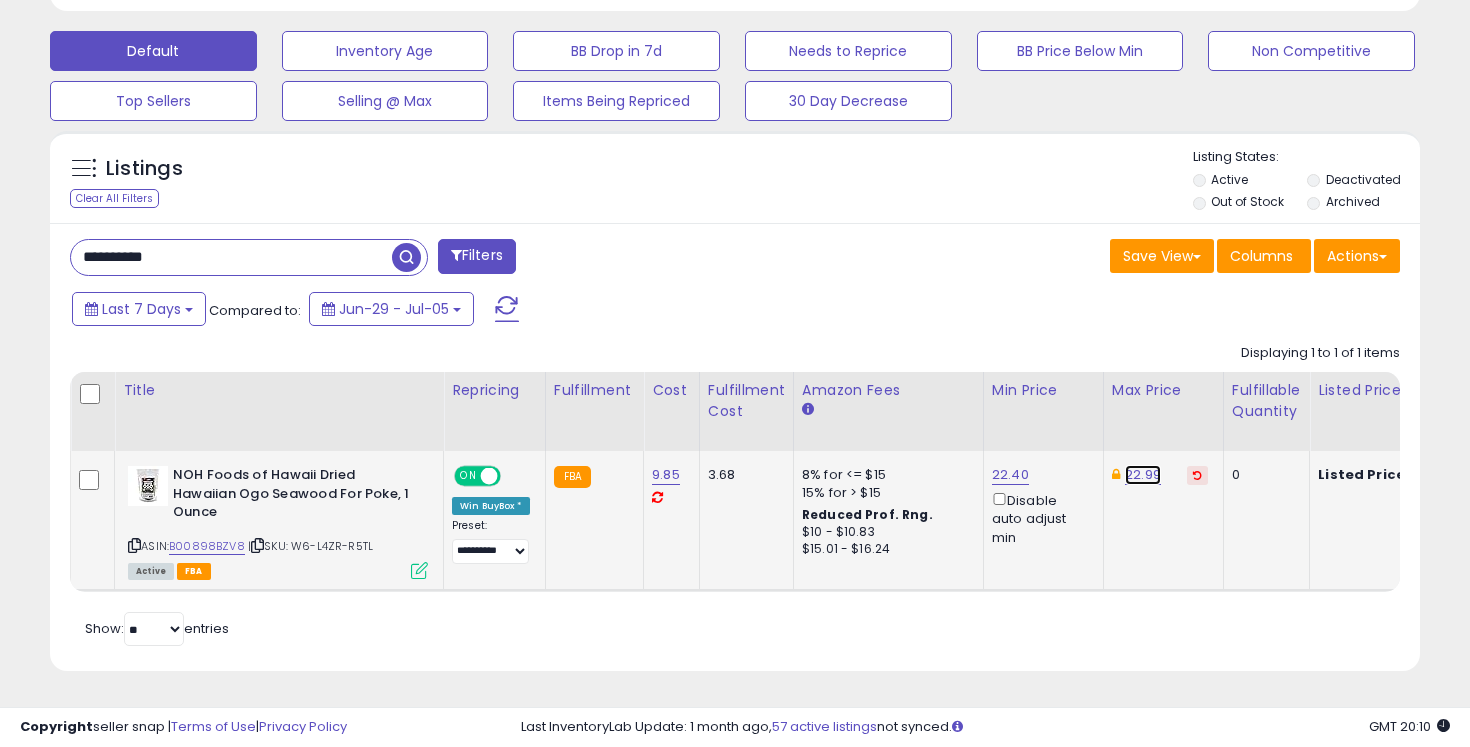 click on "22.99" at bounding box center (1143, 475) 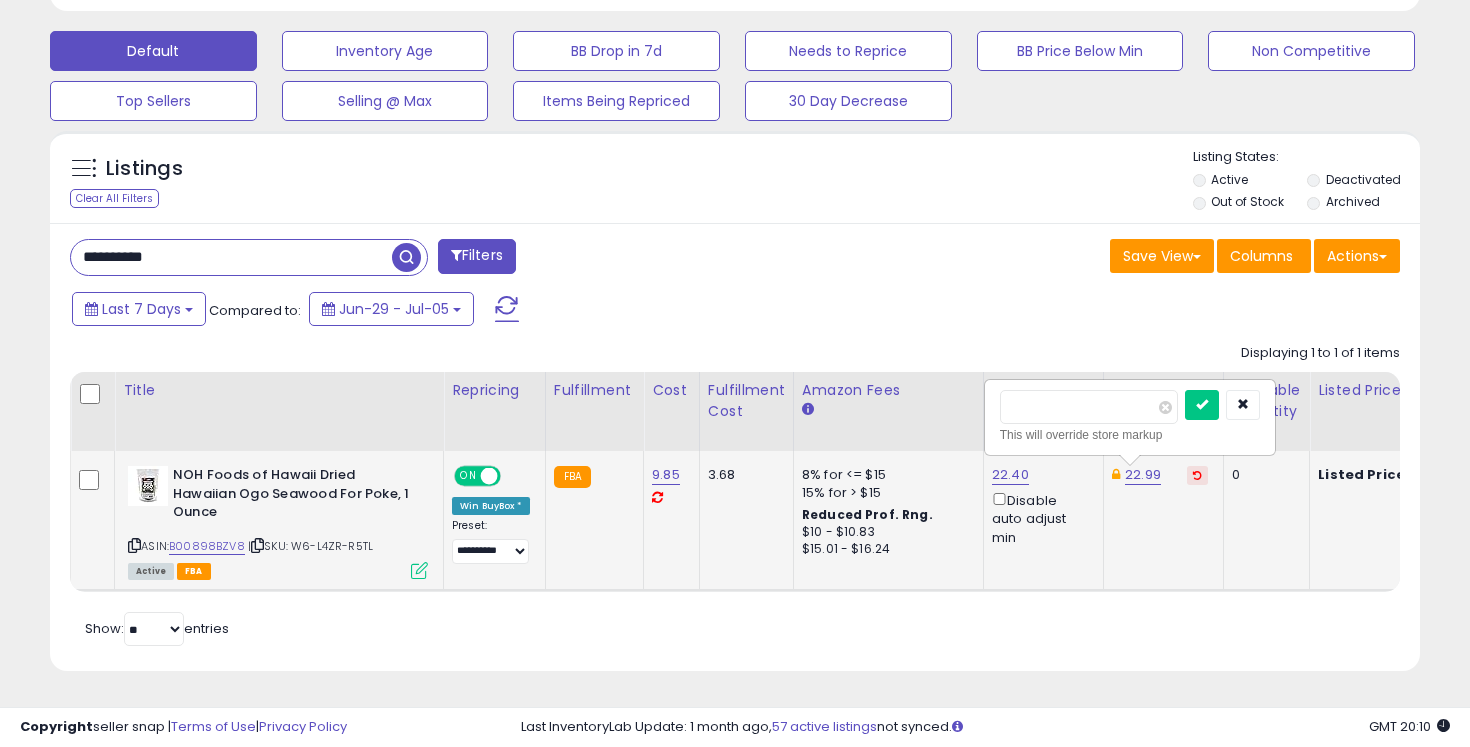 type on "*****" 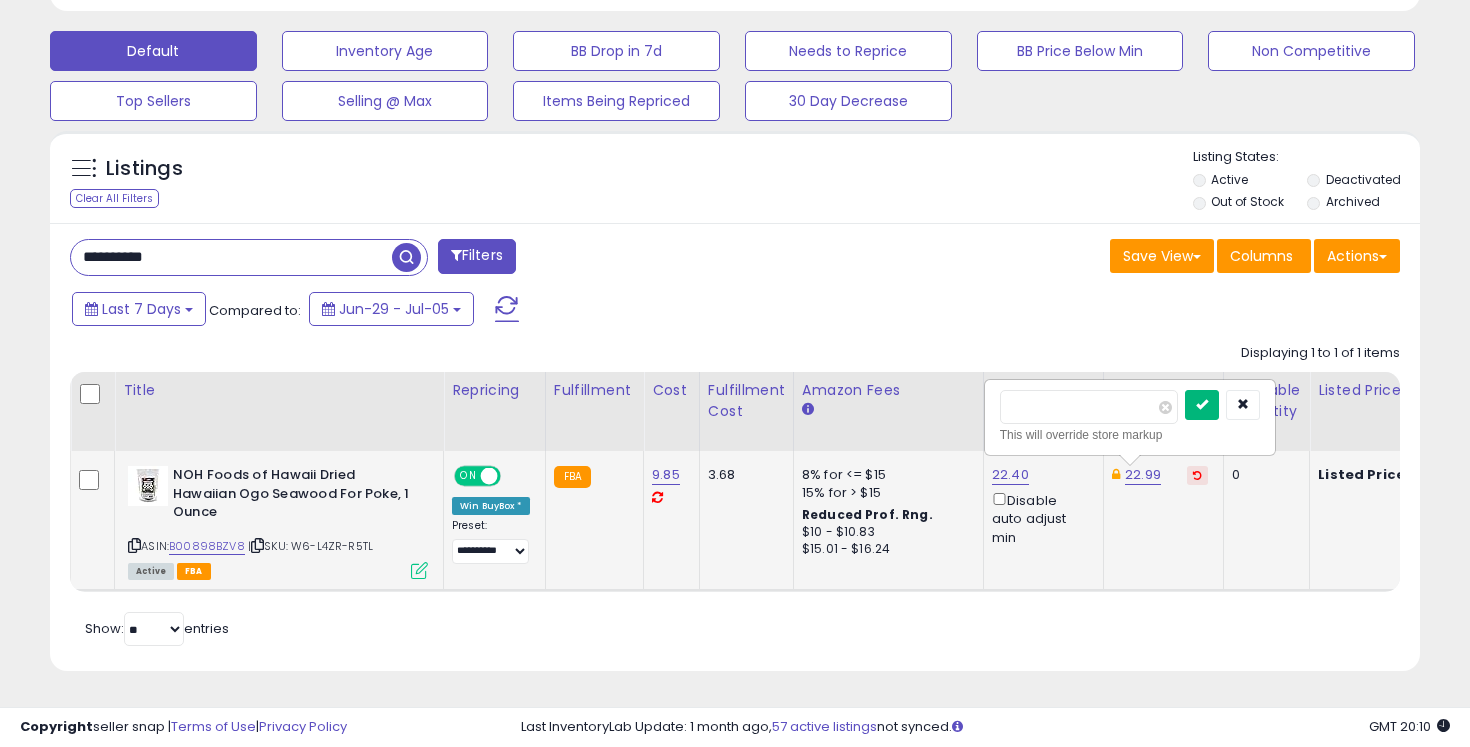 click at bounding box center [1202, 405] 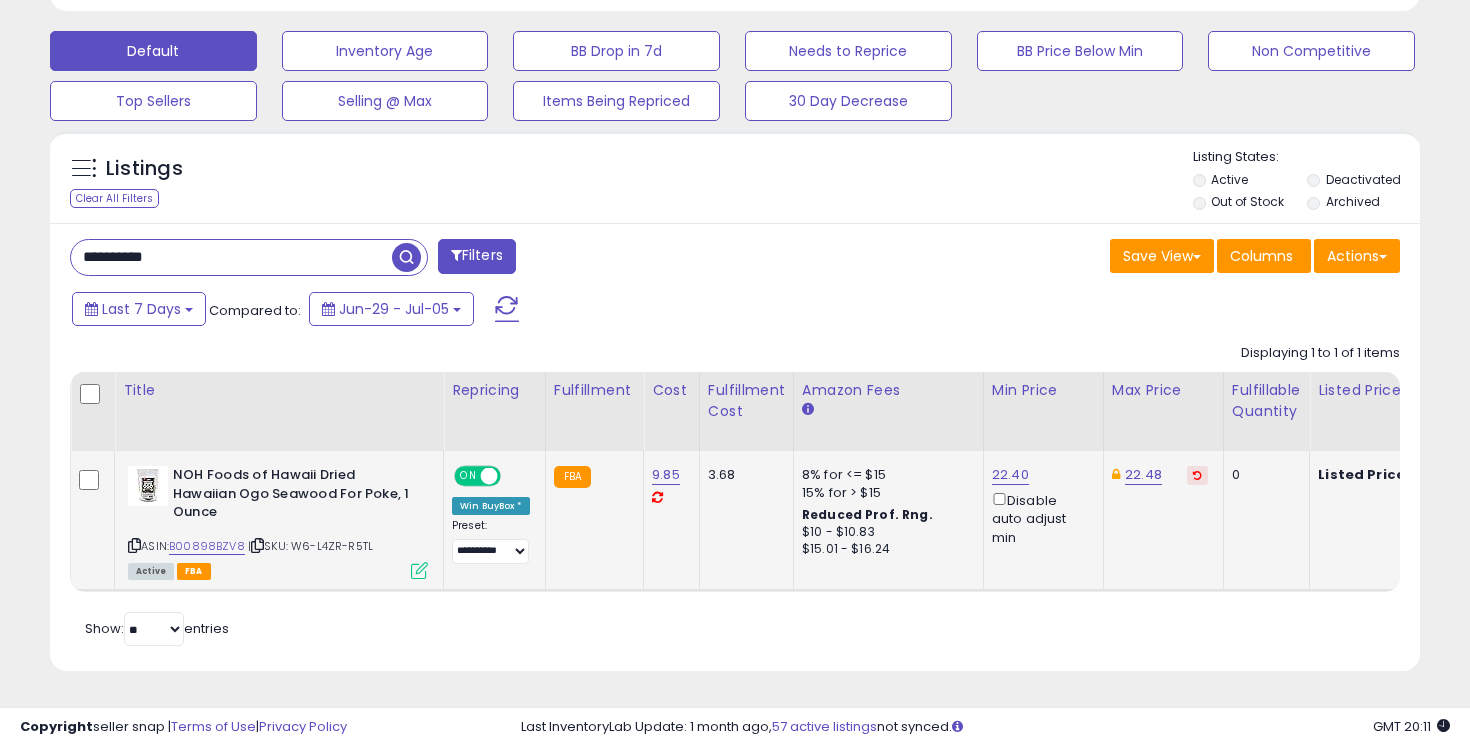 click on "**********" at bounding box center [231, 257] 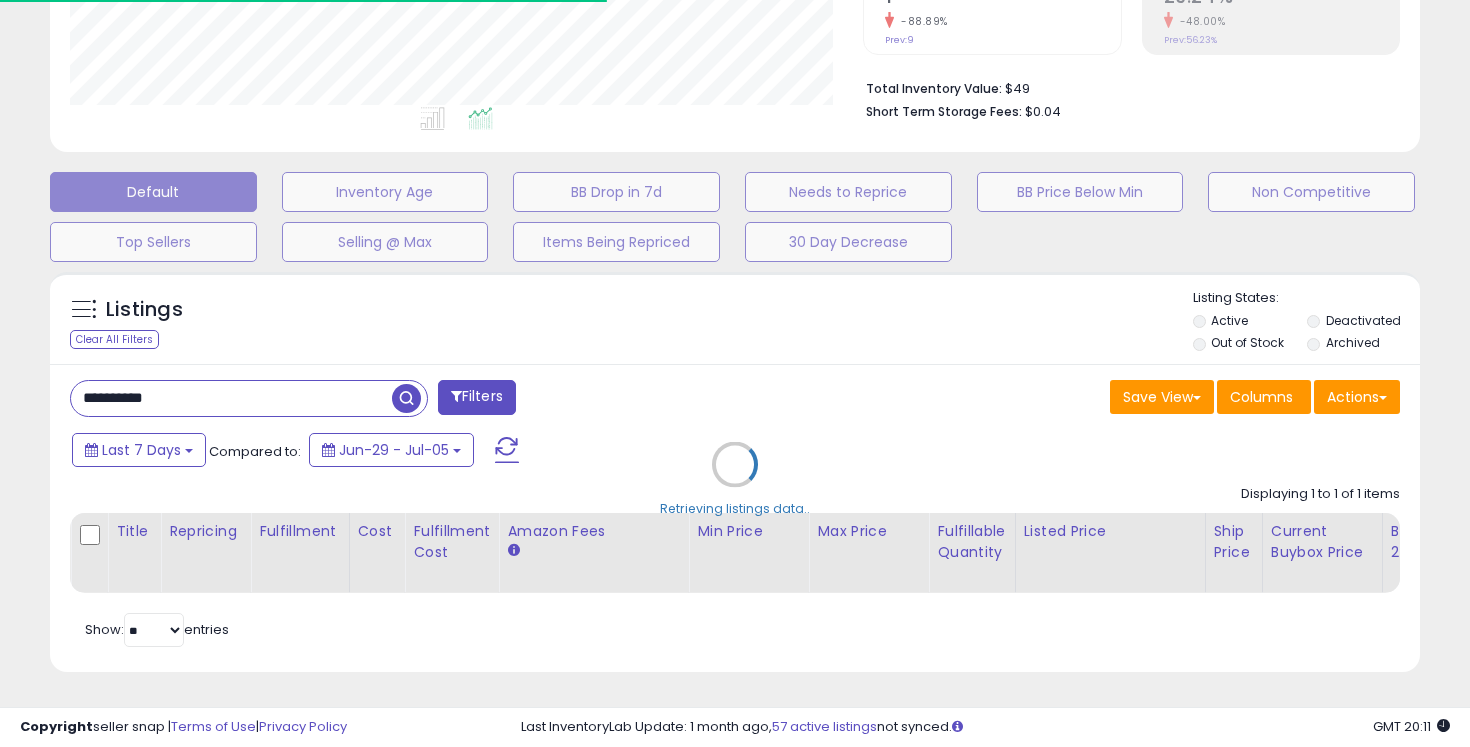 scroll, scrollTop: 581, scrollLeft: 0, axis: vertical 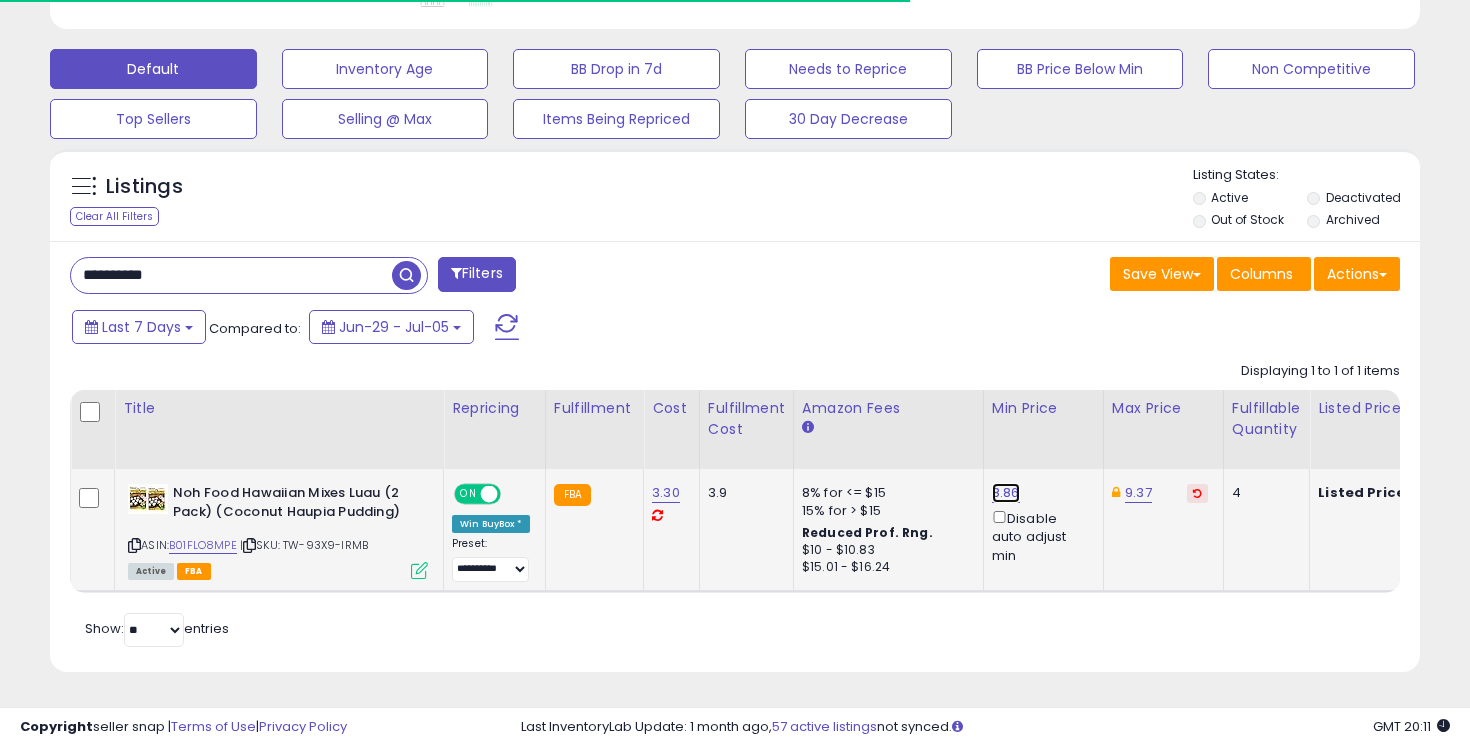 click on "8.86" at bounding box center [1006, 493] 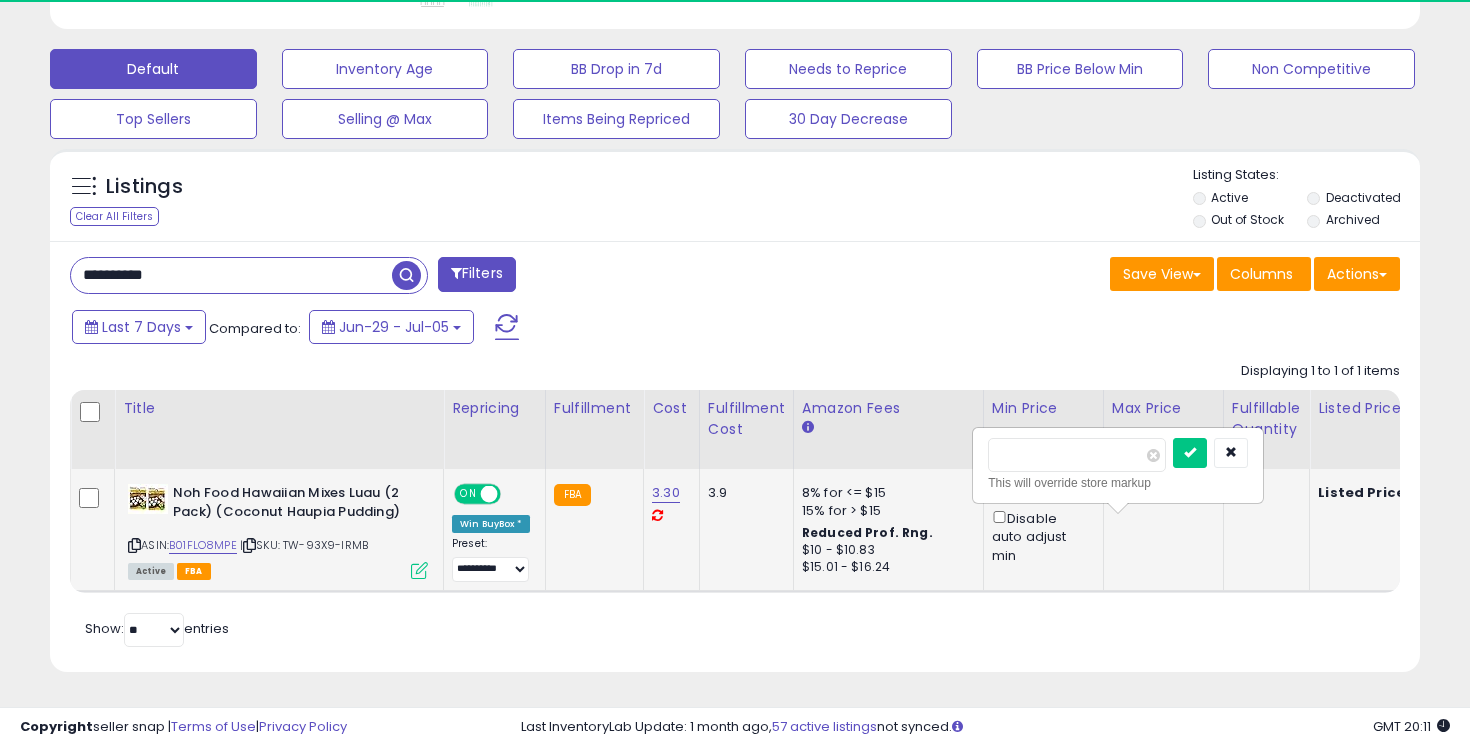 scroll, scrollTop: 999590, scrollLeft: 999206, axis: both 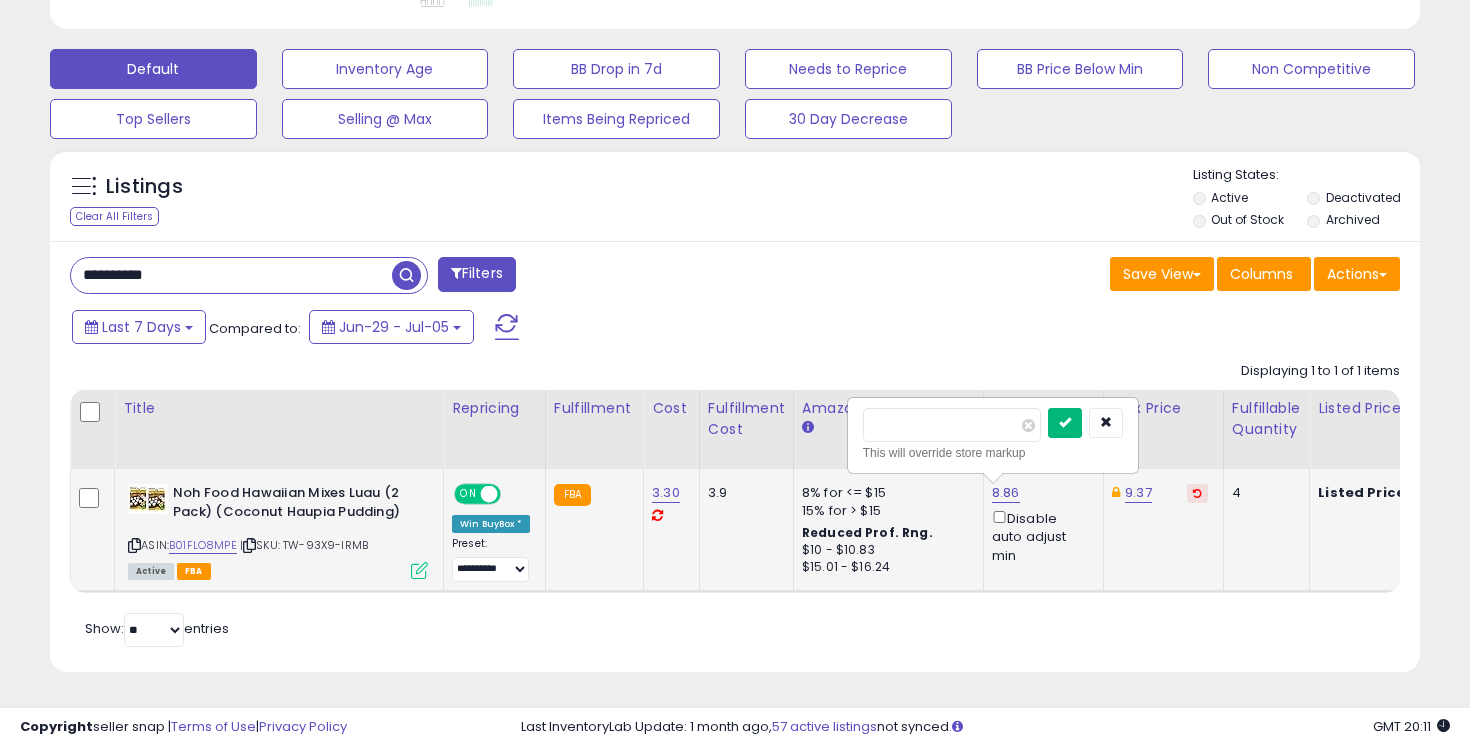 type on "****" 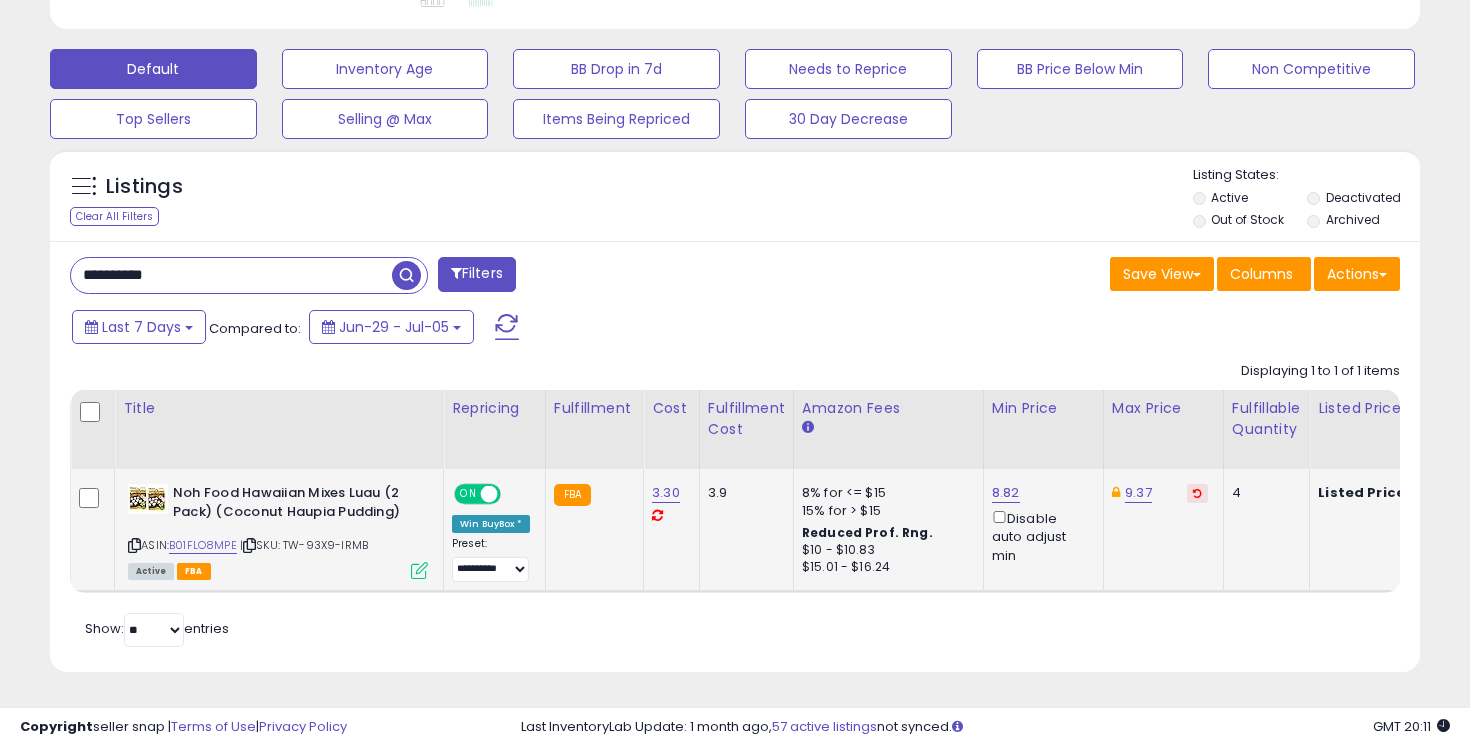 click on "**********" at bounding box center (231, 275) 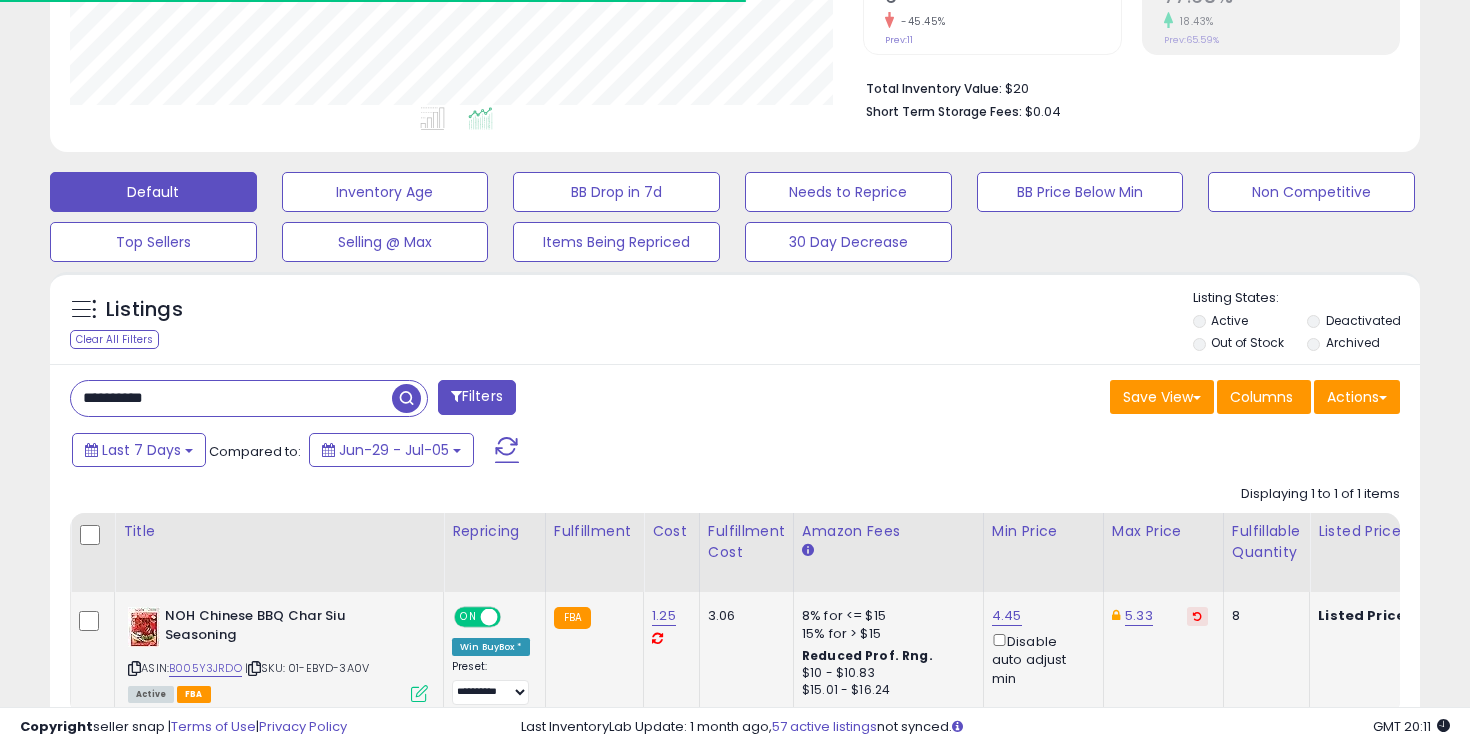 scroll, scrollTop: 581, scrollLeft: 0, axis: vertical 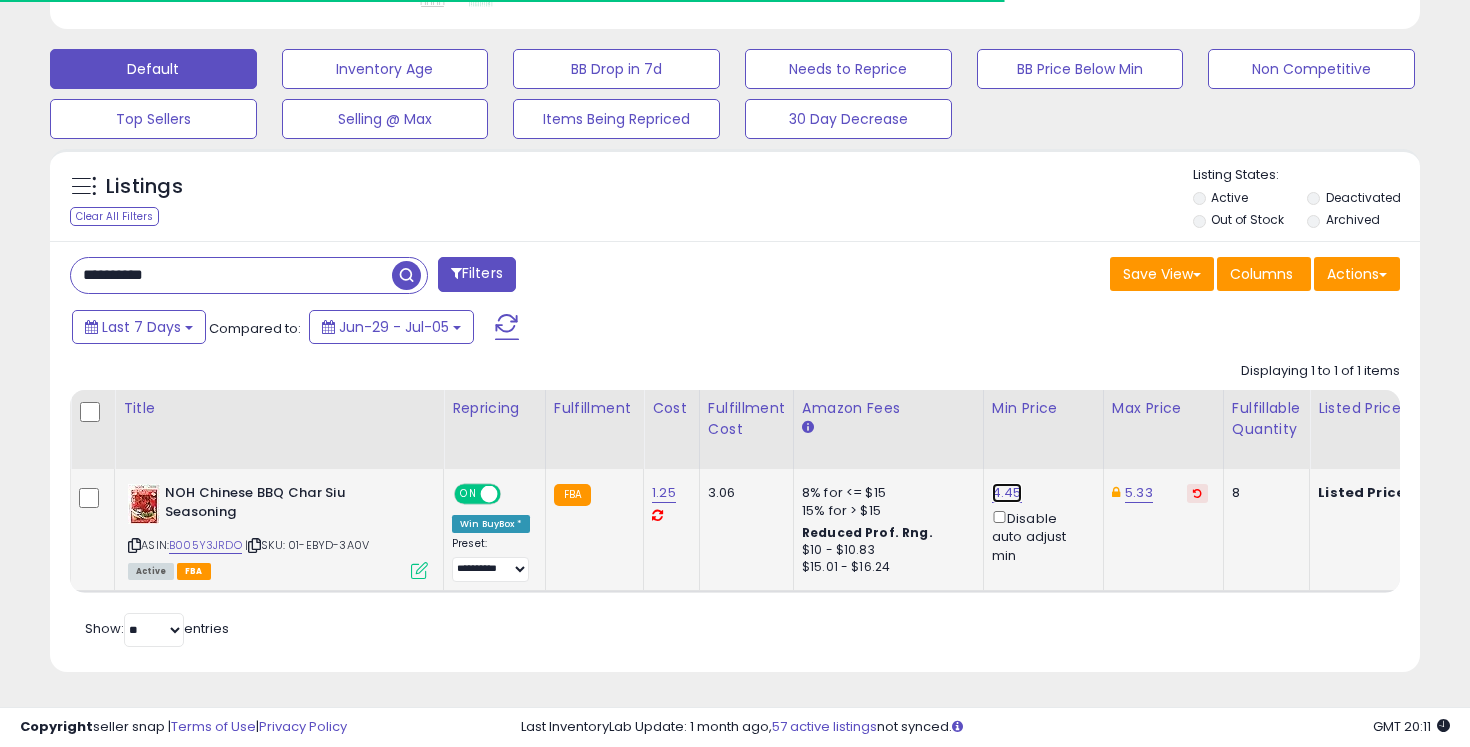 click on "4.45" at bounding box center (1007, 493) 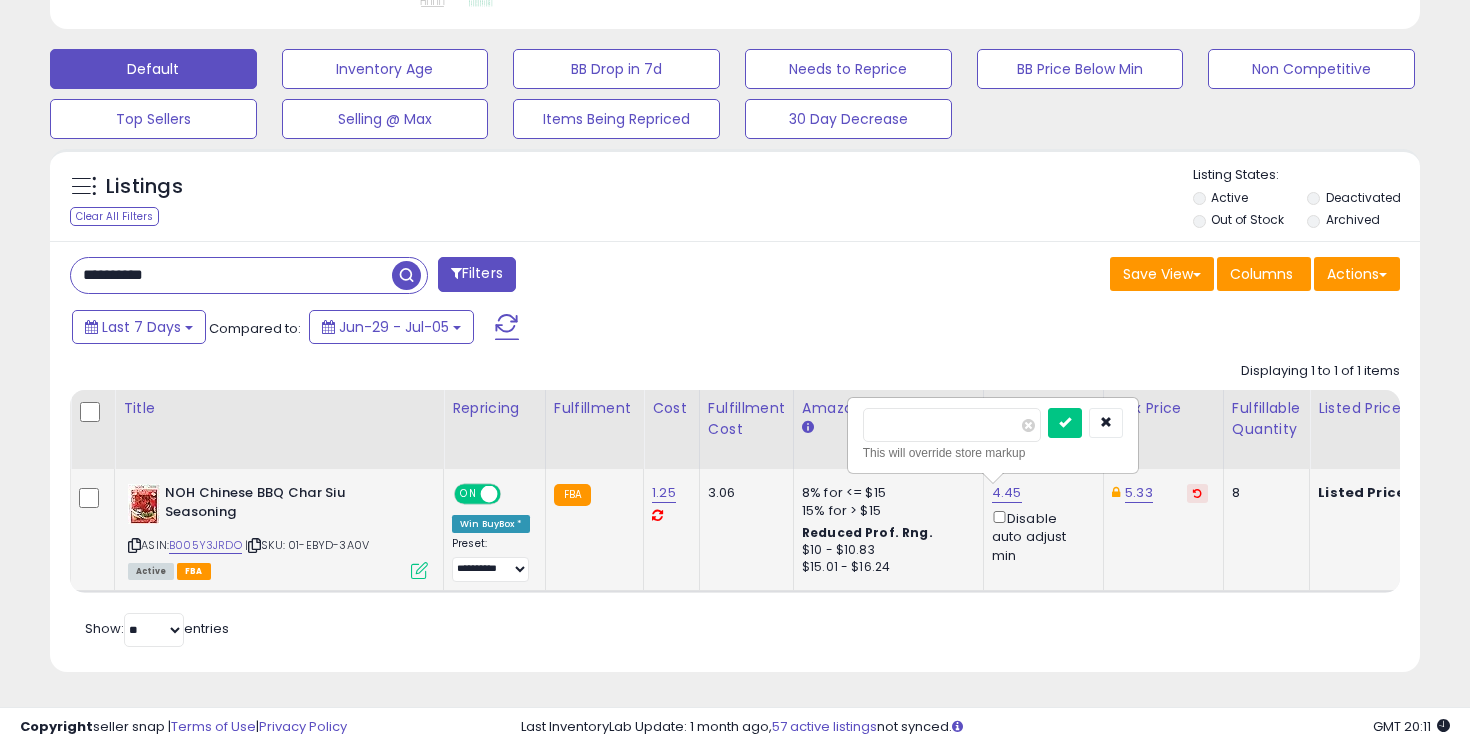 scroll, scrollTop: 999590, scrollLeft: 999206, axis: both 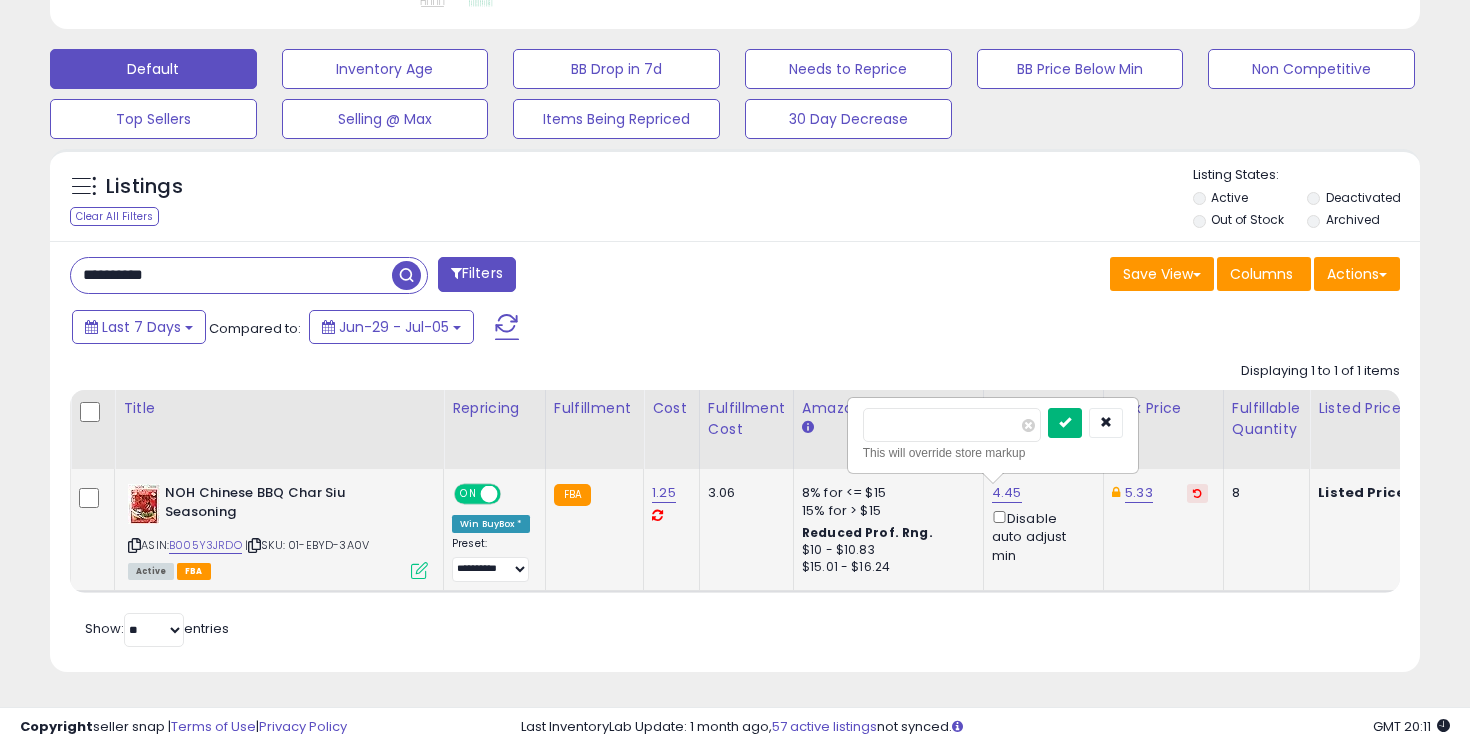 click at bounding box center [1065, 423] 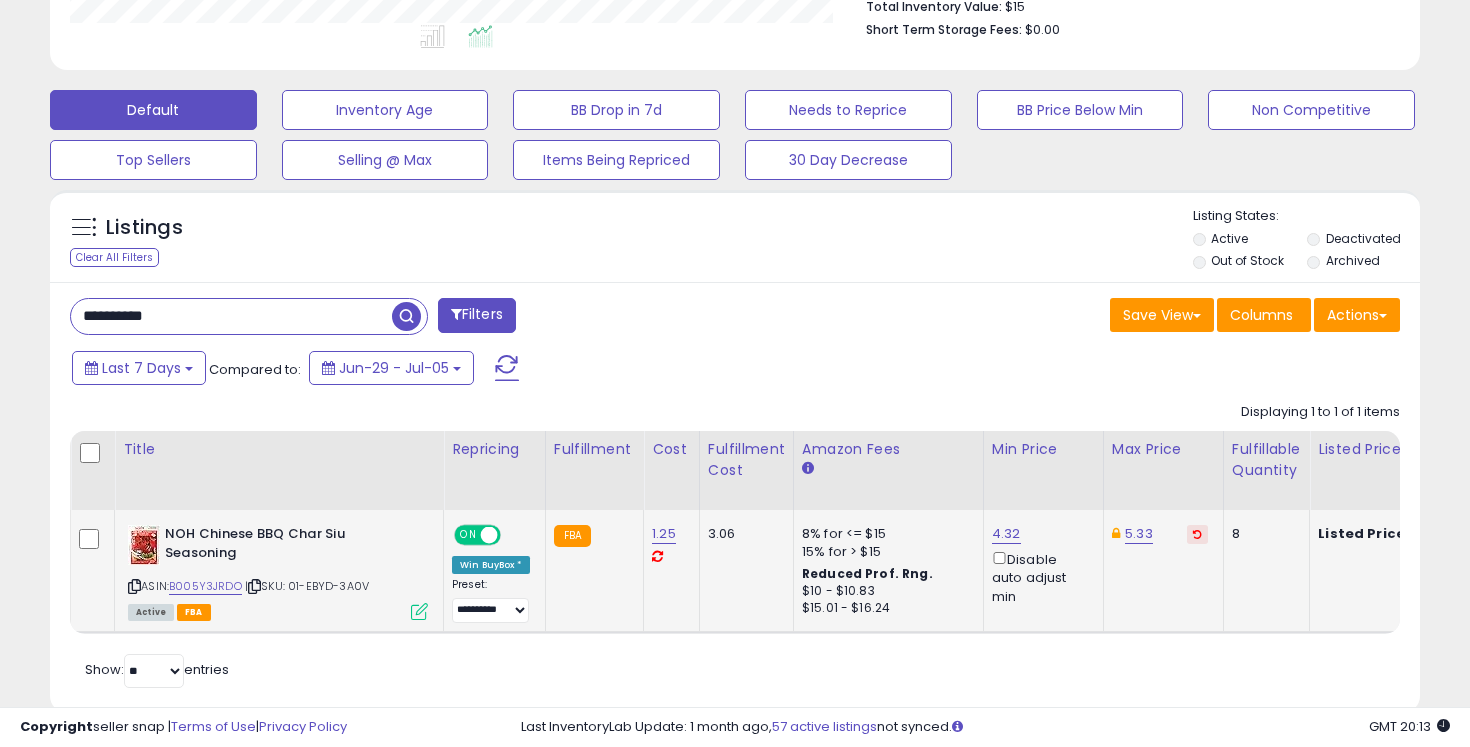 click on "**********" at bounding box center (231, 316) 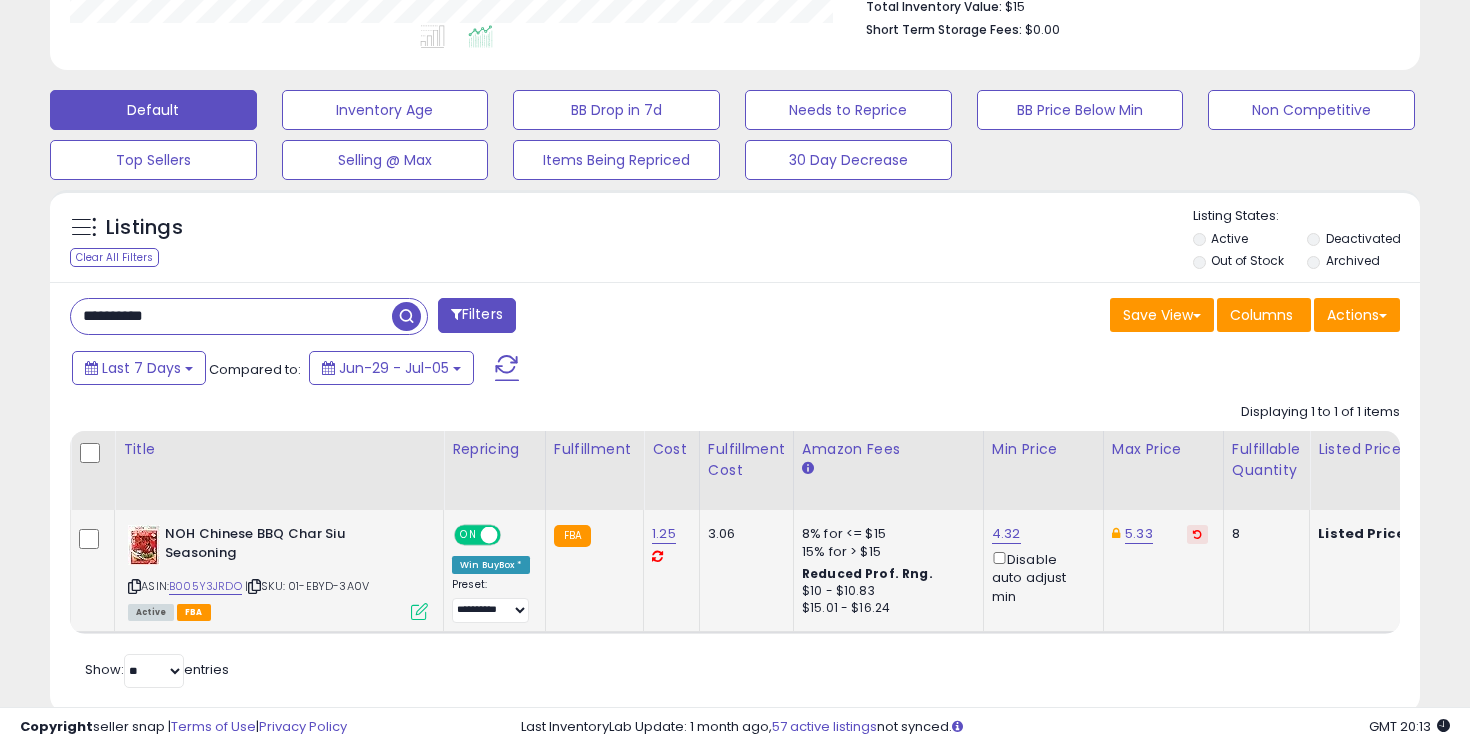 paste 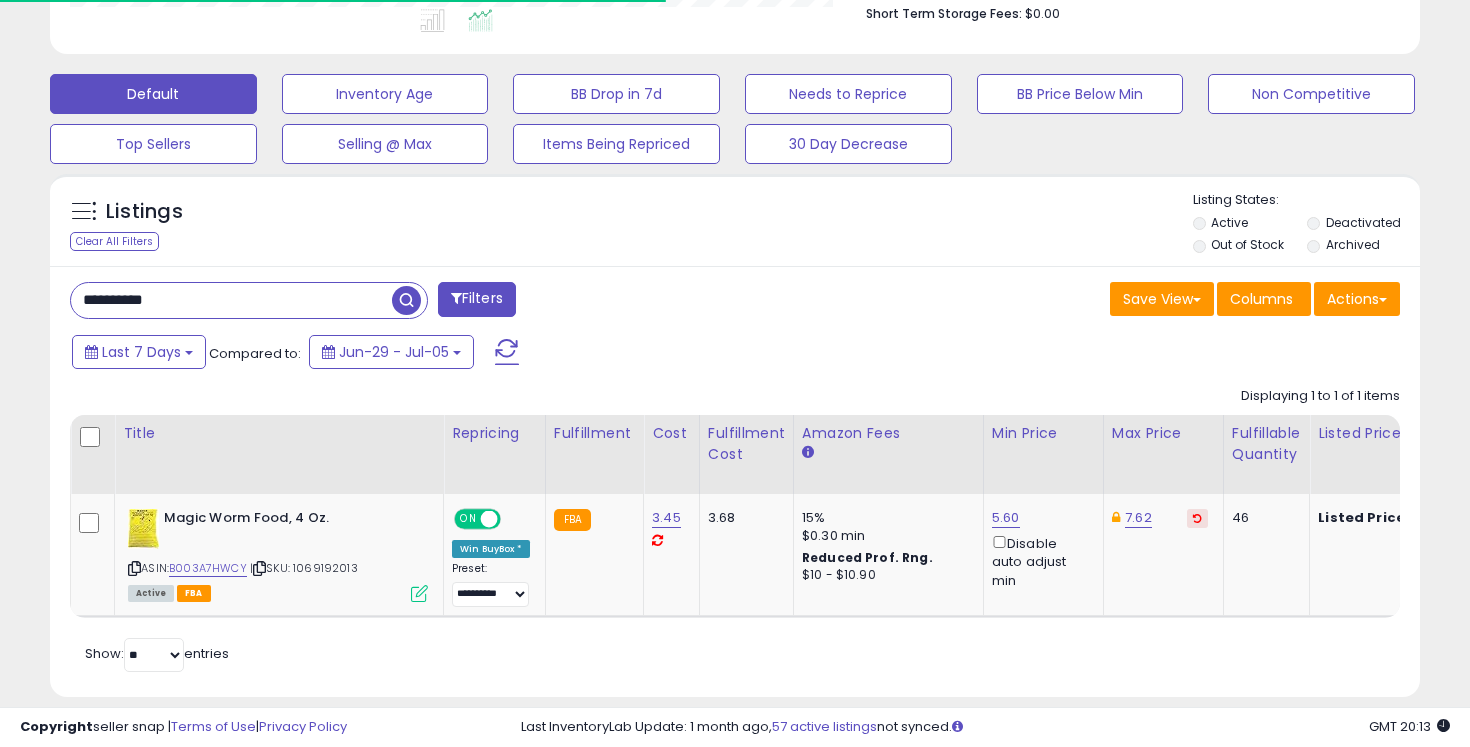 scroll, scrollTop: 581, scrollLeft: 0, axis: vertical 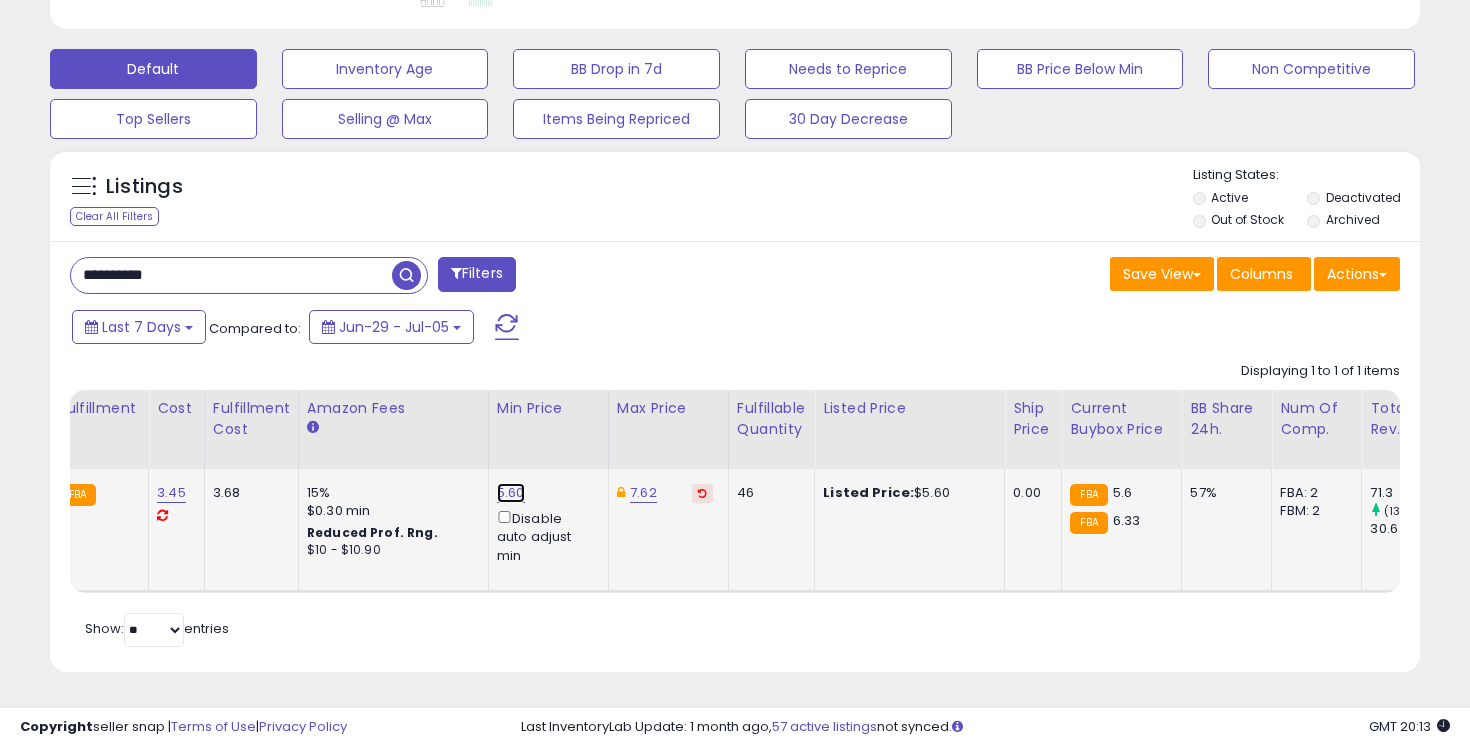 click on "5.60" at bounding box center (511, 493) 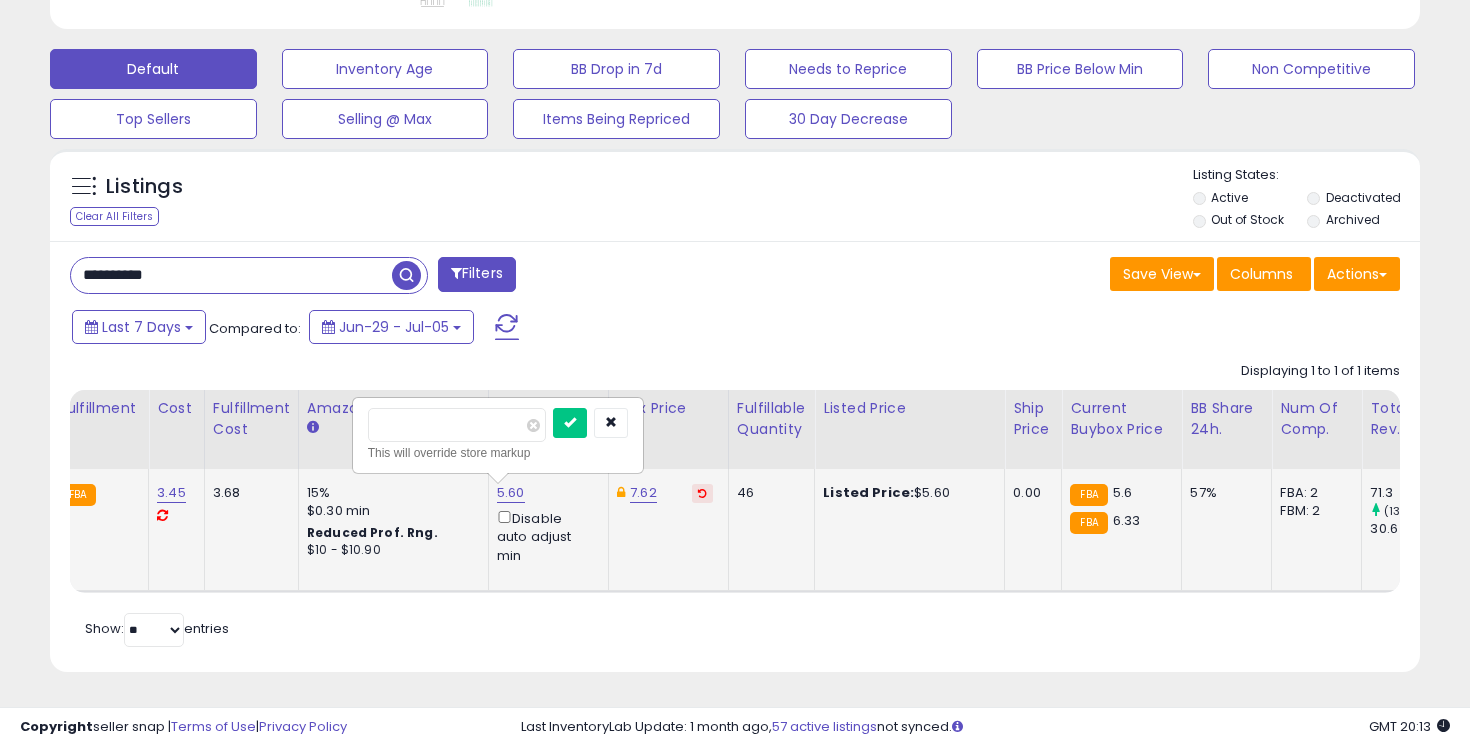type on "*" 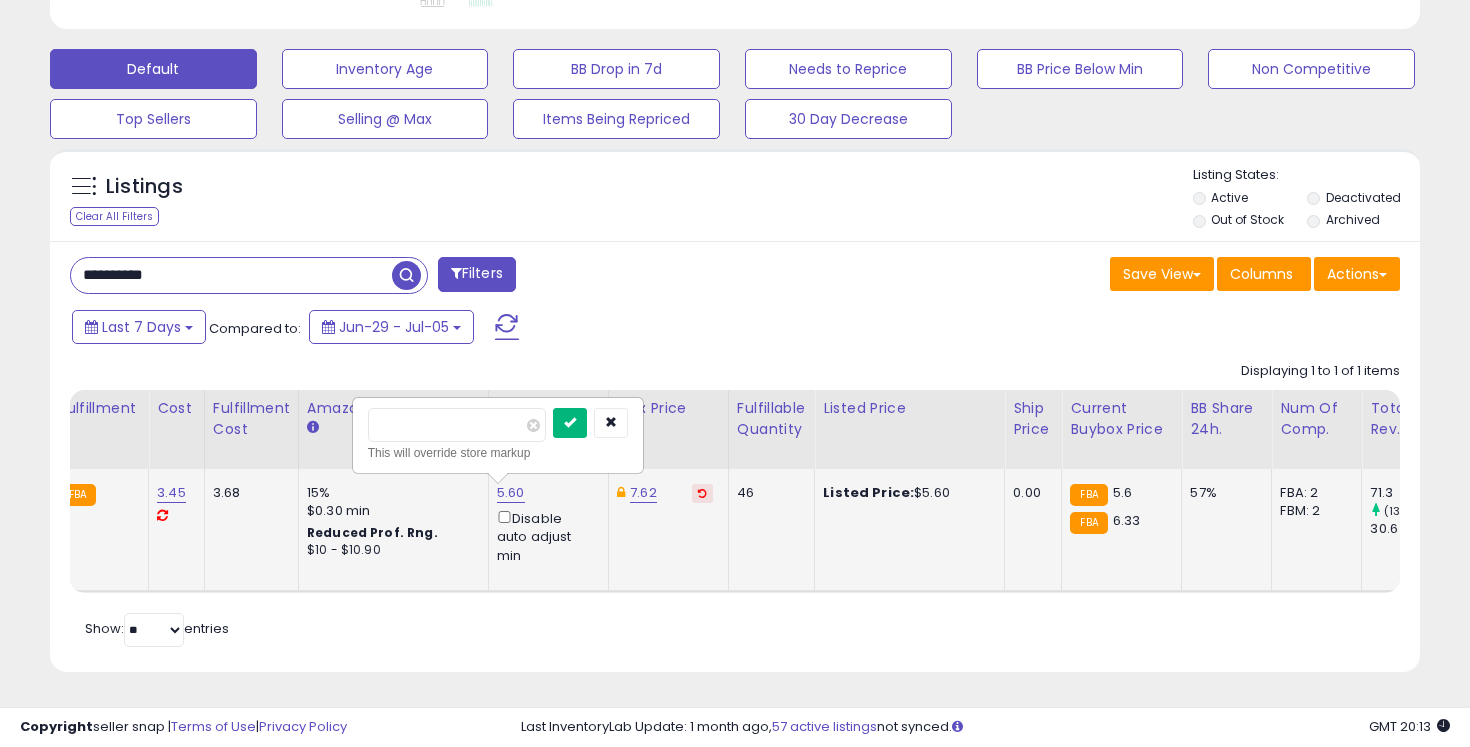 click at bounding box center [570, 422] 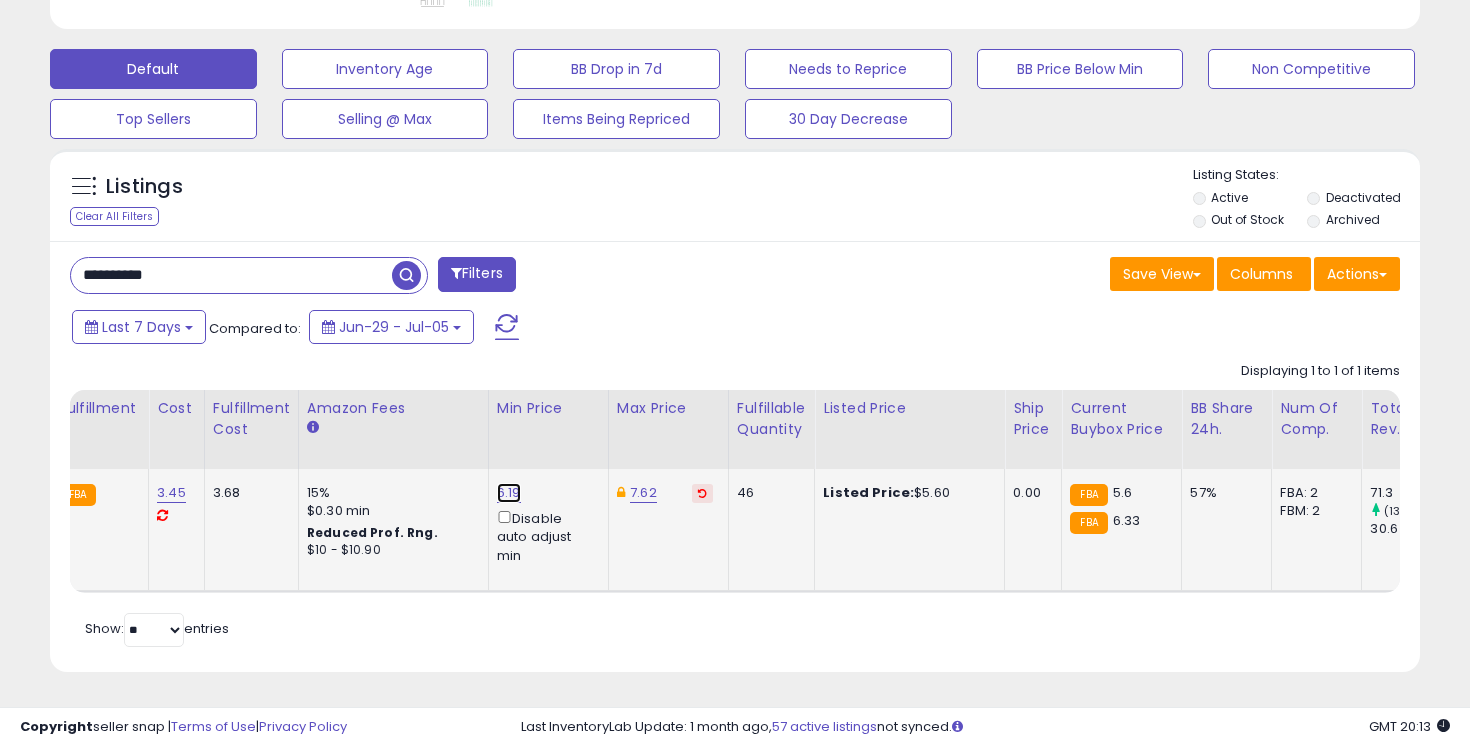click on "6.19" at bounding box center (509, 493) 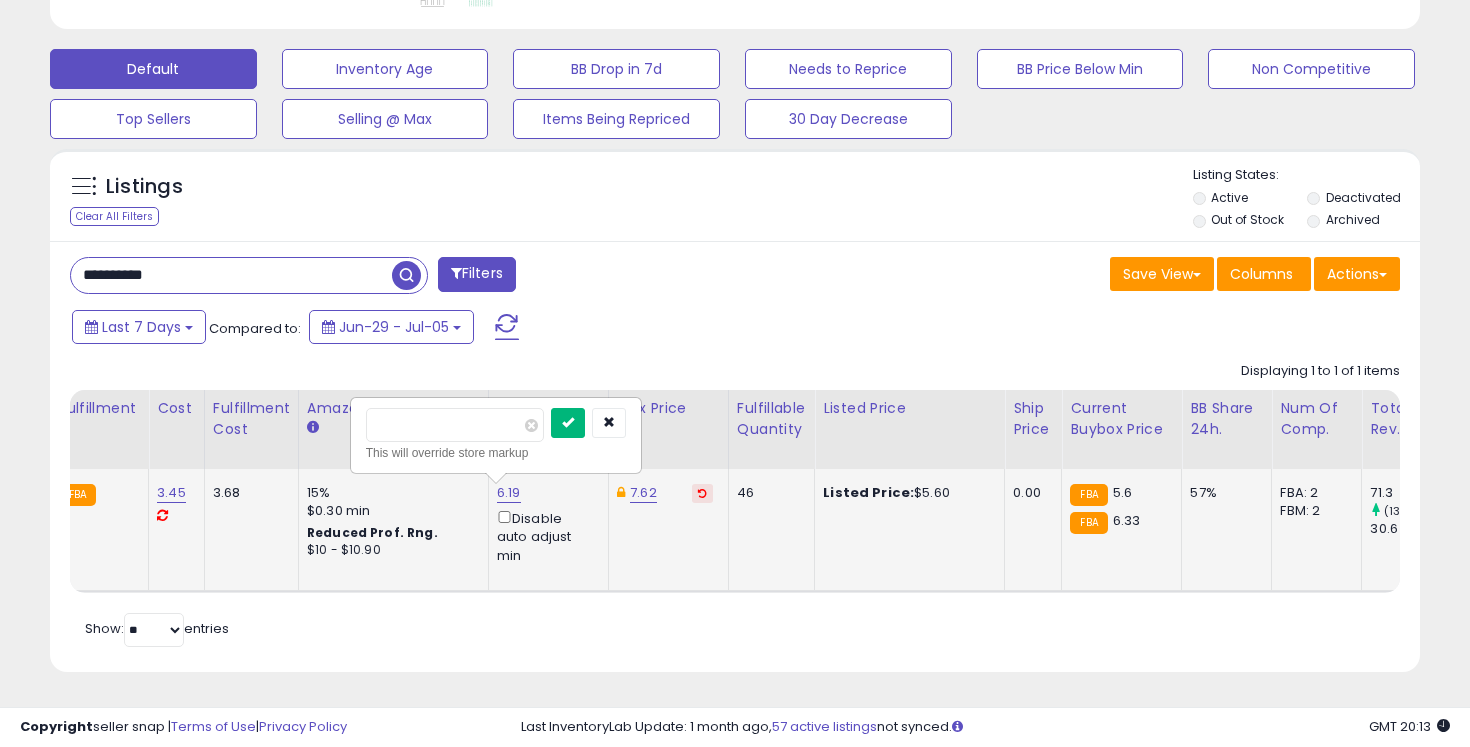 type on "****" 